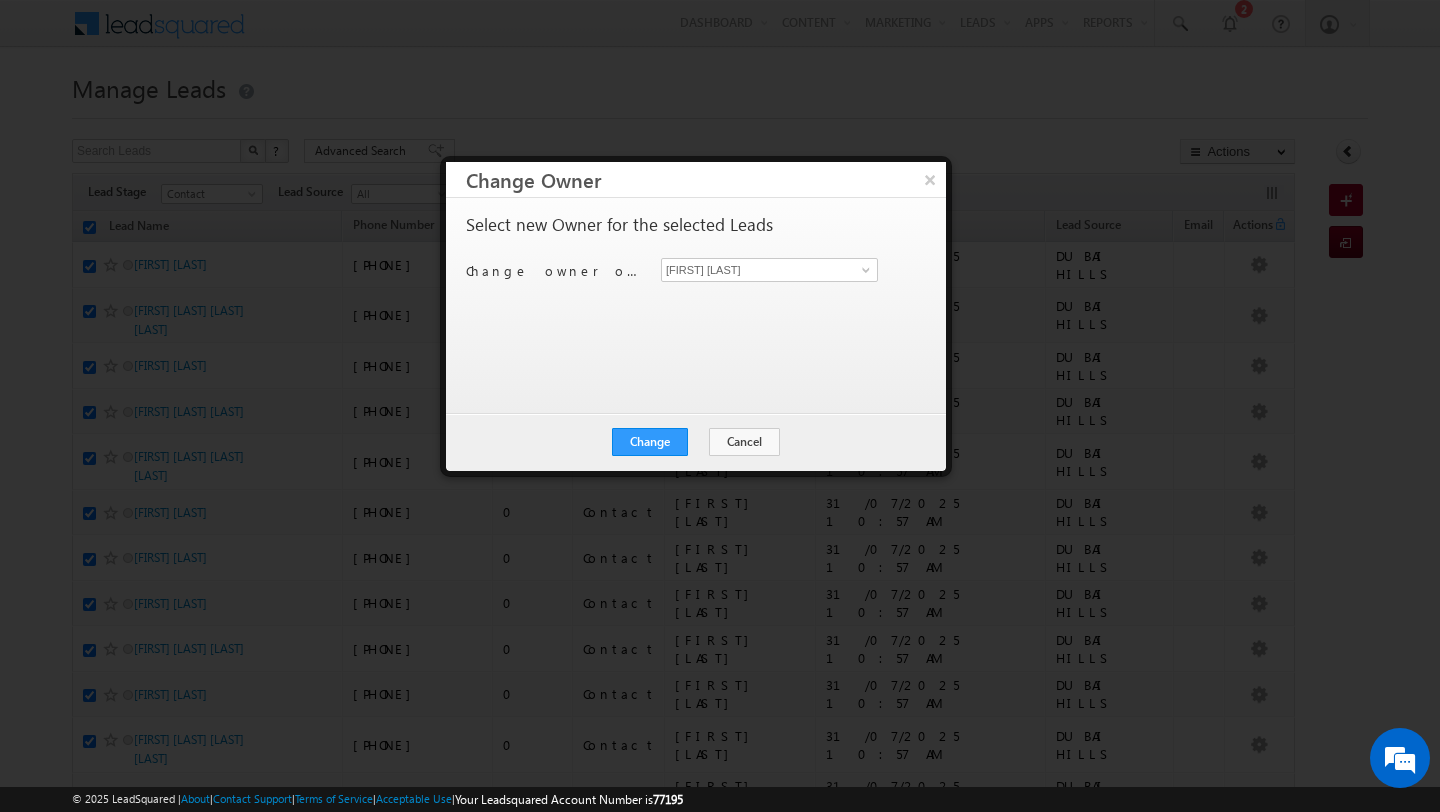 scroll, scrollTop: 0, scrollLeft: 0, axis: both 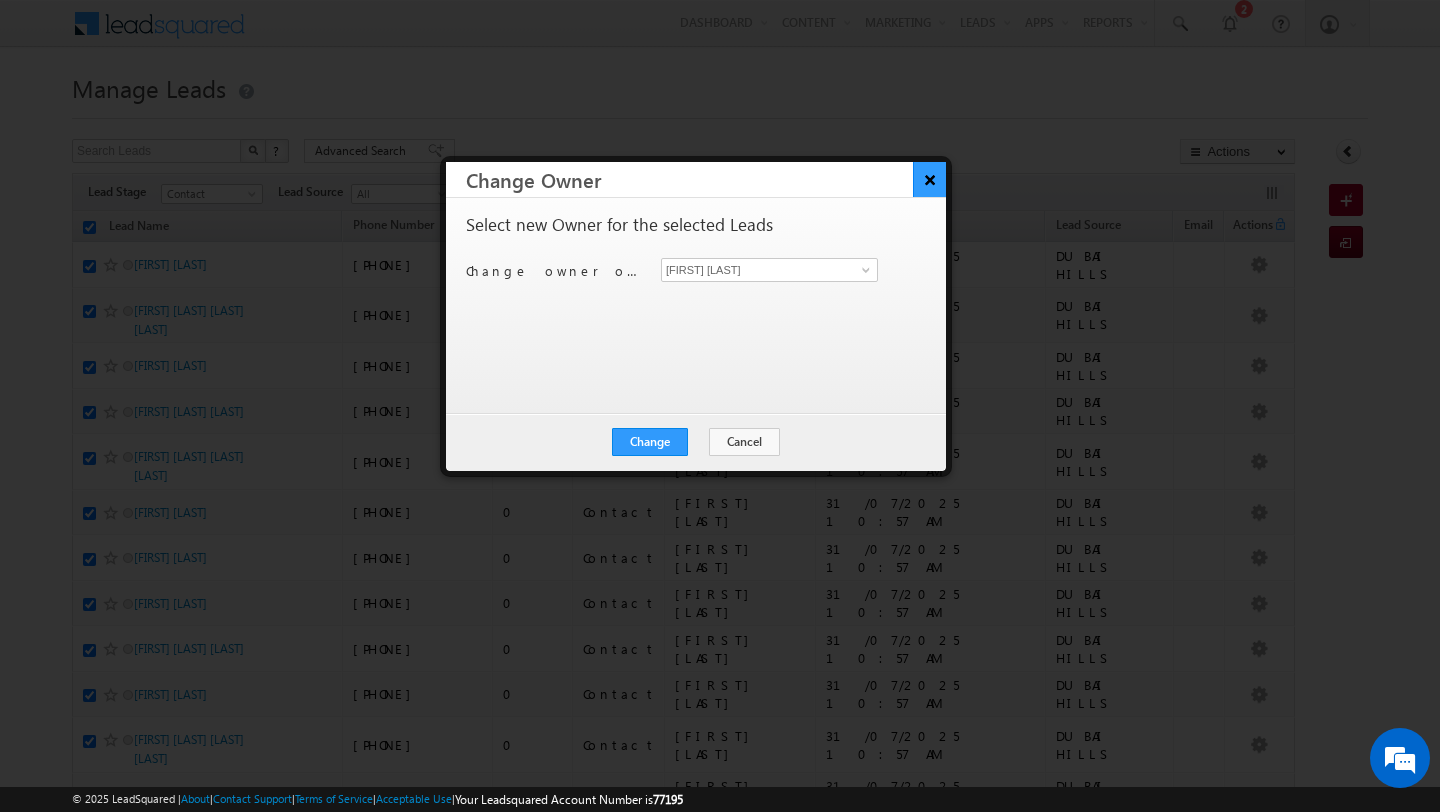 click on "×" at bounding box center [929, 179] 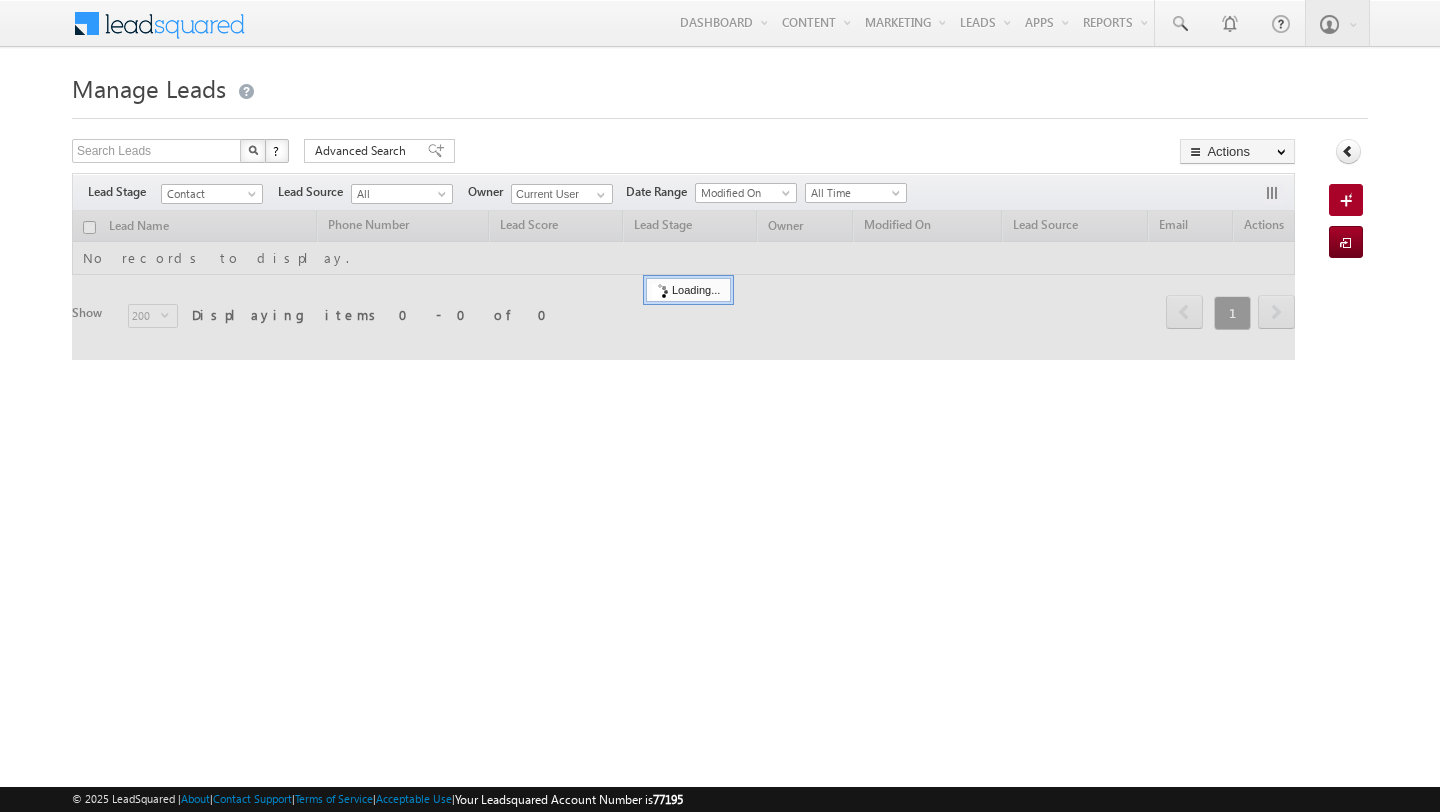 scroll, scrollTop: 0, scrollLeft: 0, axis: both 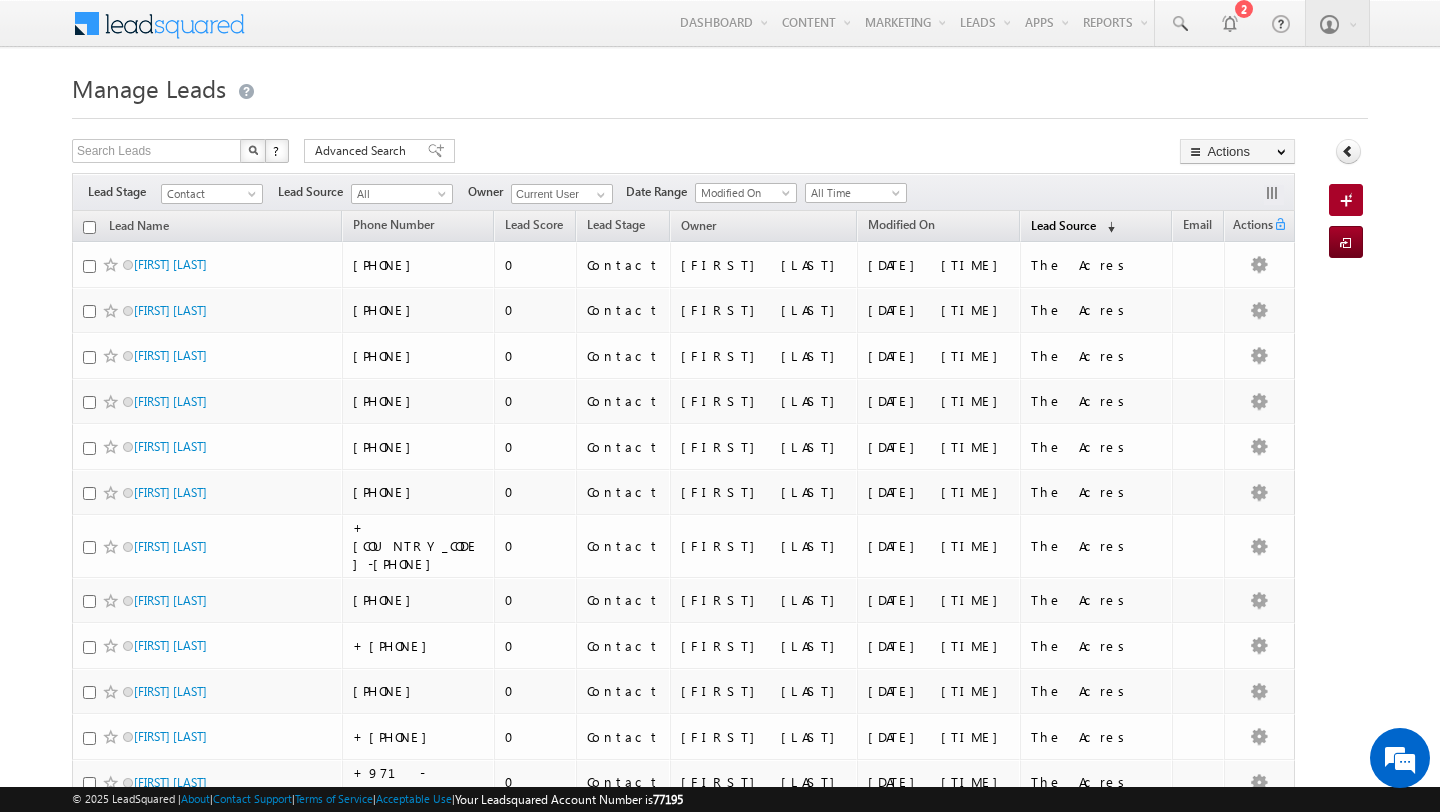 click on "Lead Source" at bounding box center [1063, 225] 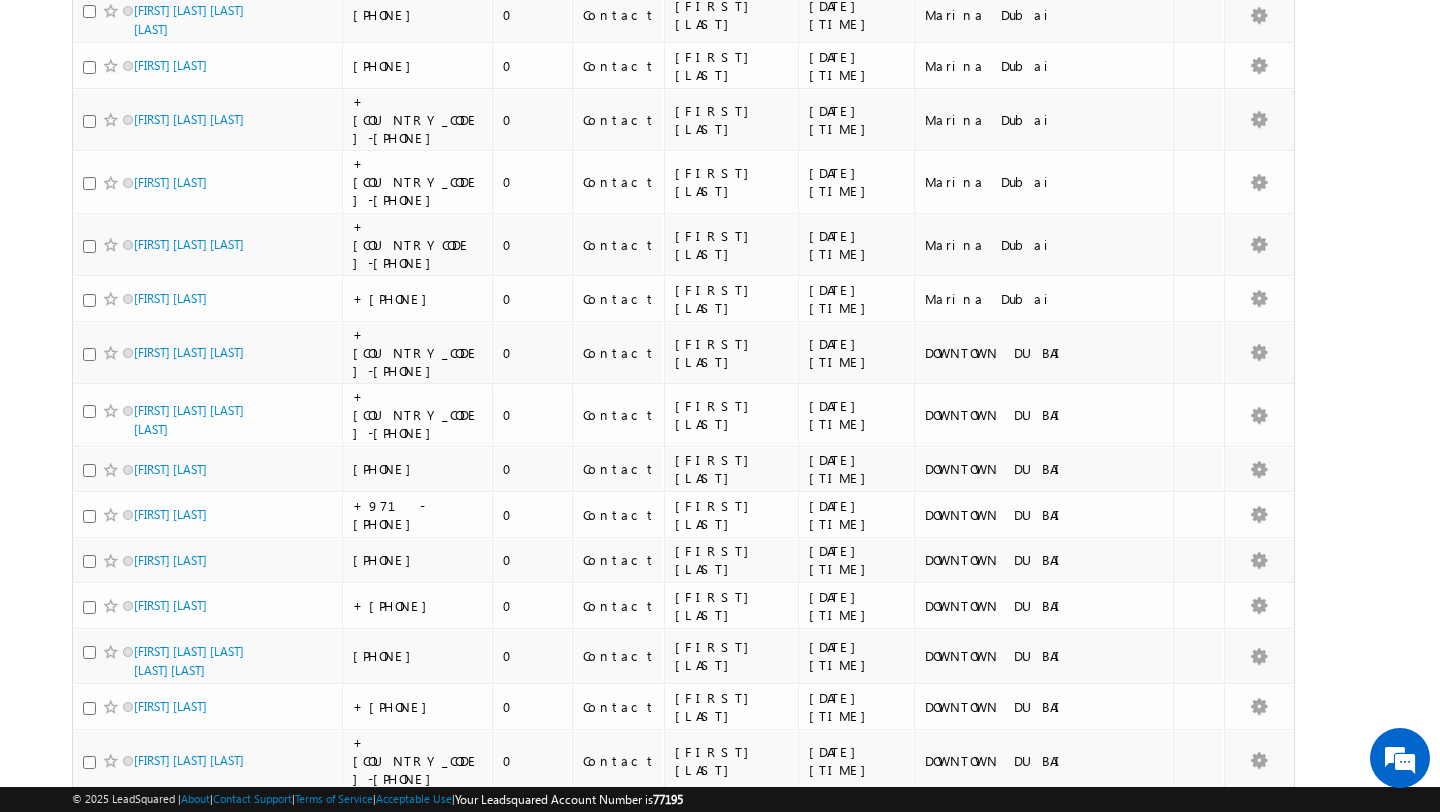 scroll, scrollTop: 9458, scrollLeft: 0, axis: vertical 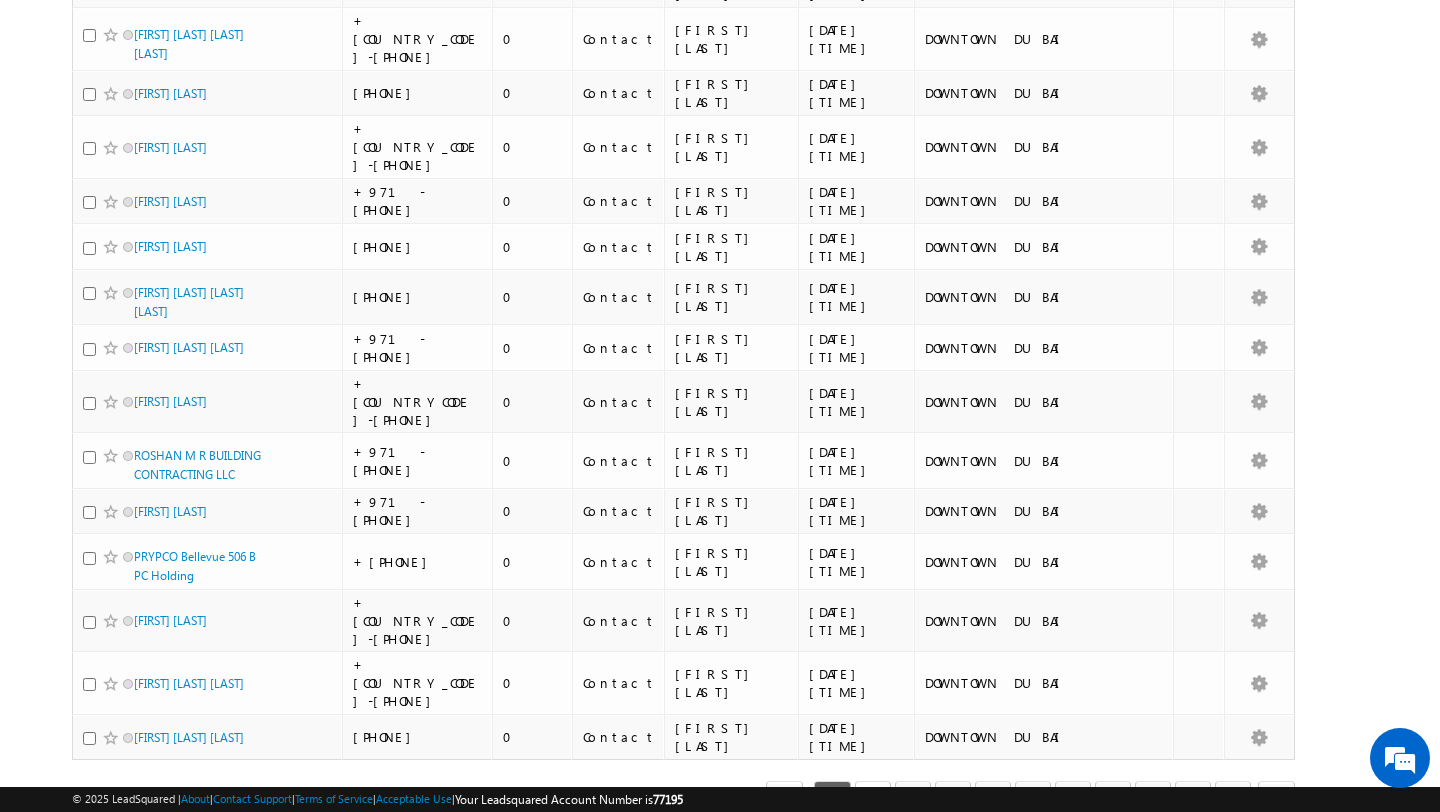 click on "2" at bounding box center (873, 798) 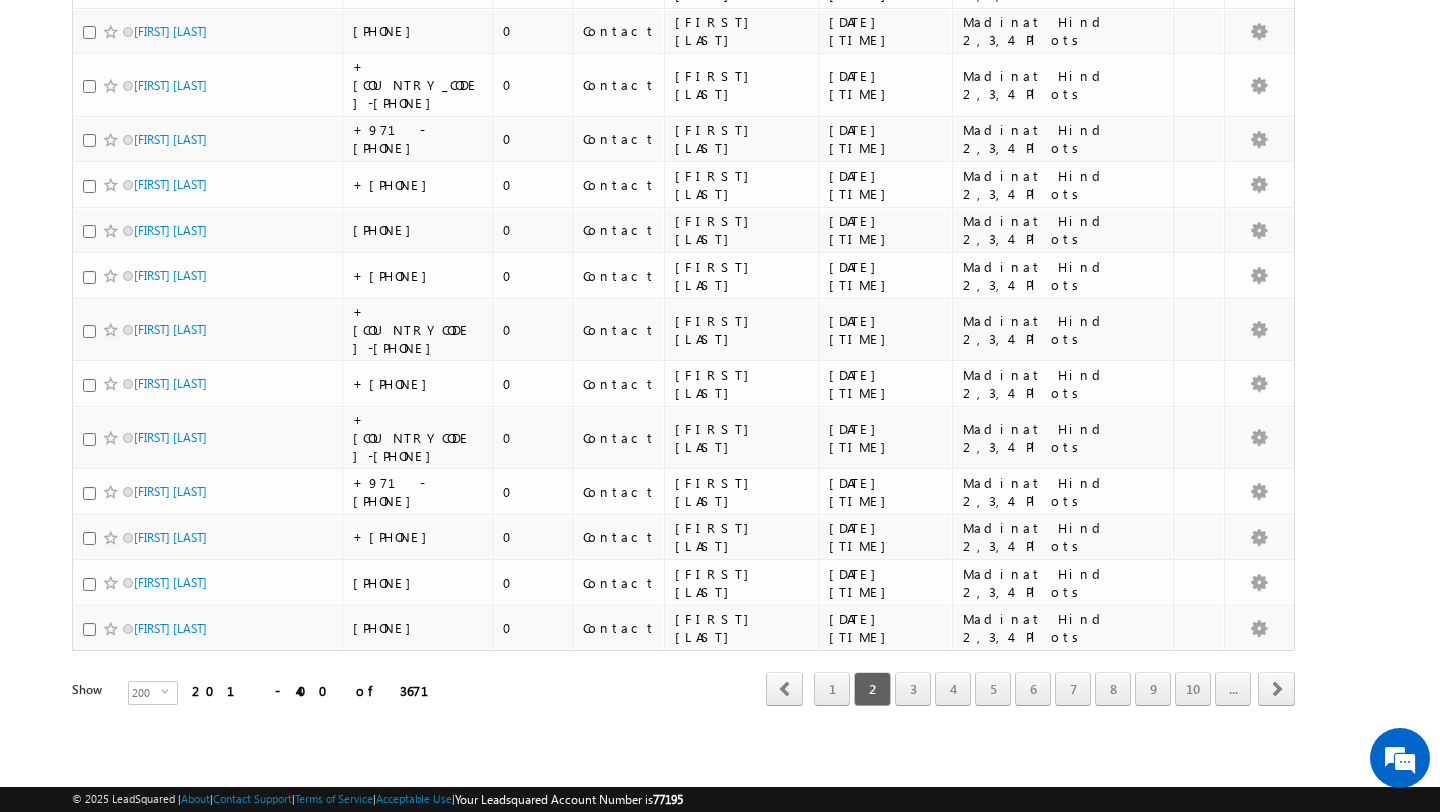 scroll, scrollTop: 9466, scrollLeft: 0, axis: vertical 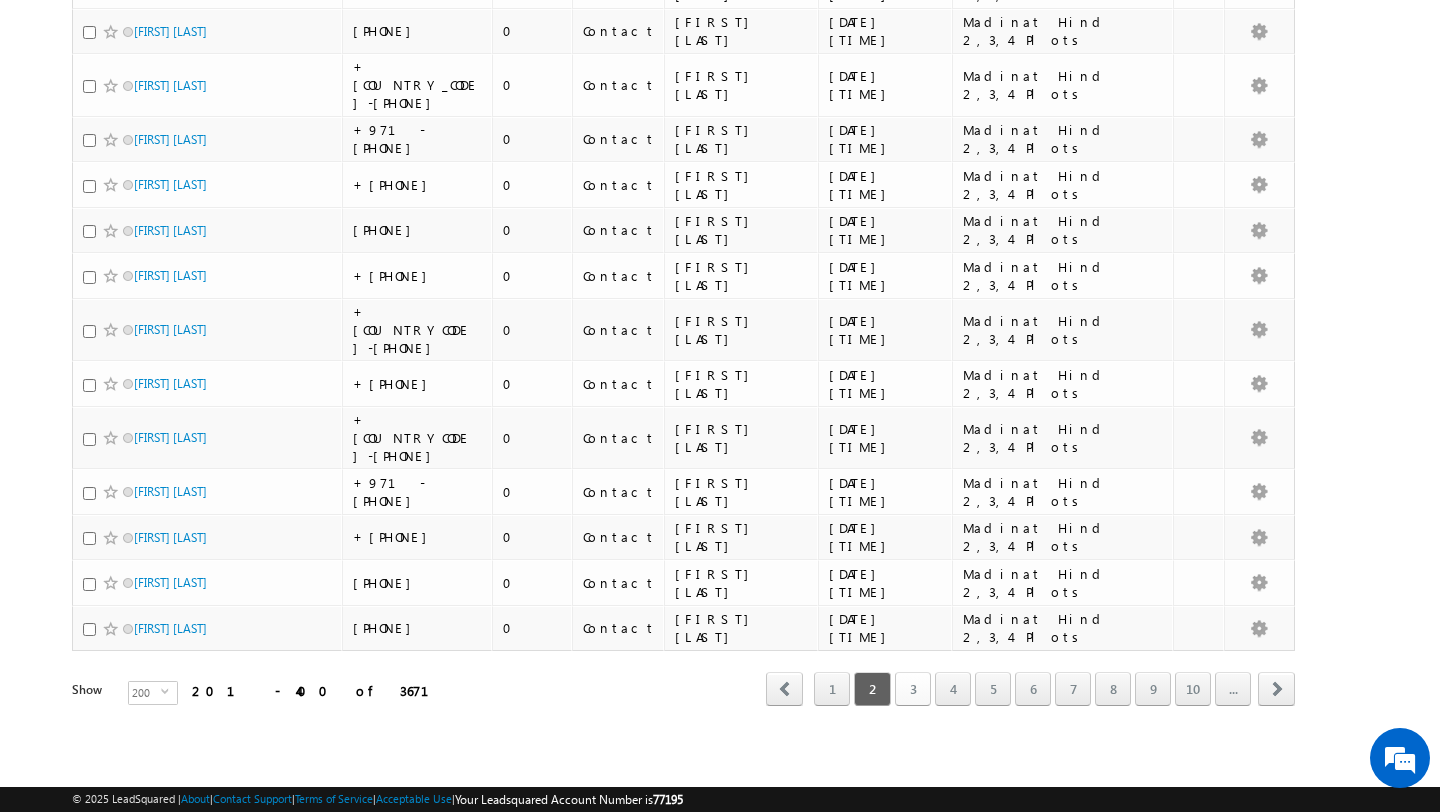 click on "3" at bounding box center [913, 689] 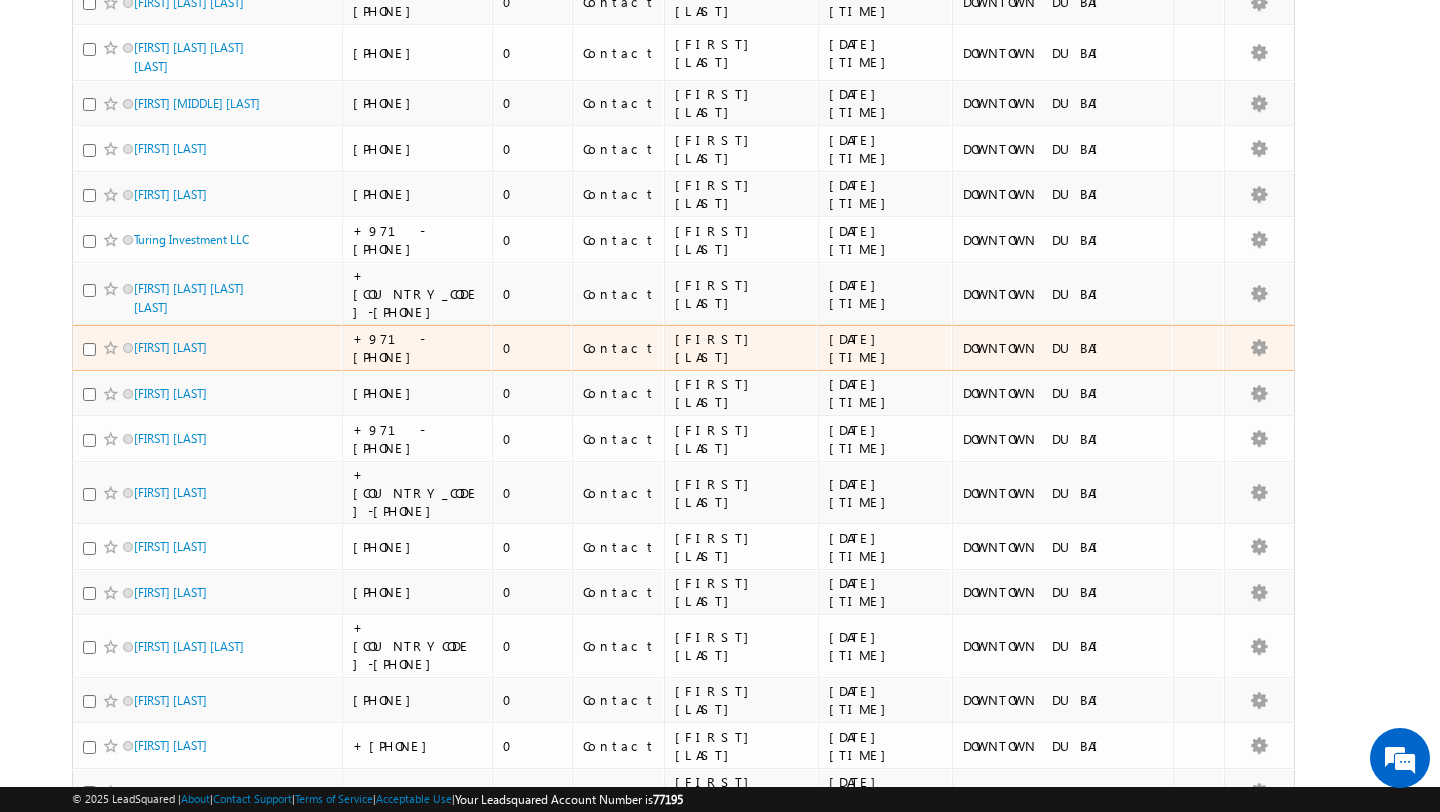 scroll, scrollTop: 9470, scrollLeft: 0, axis: vertical 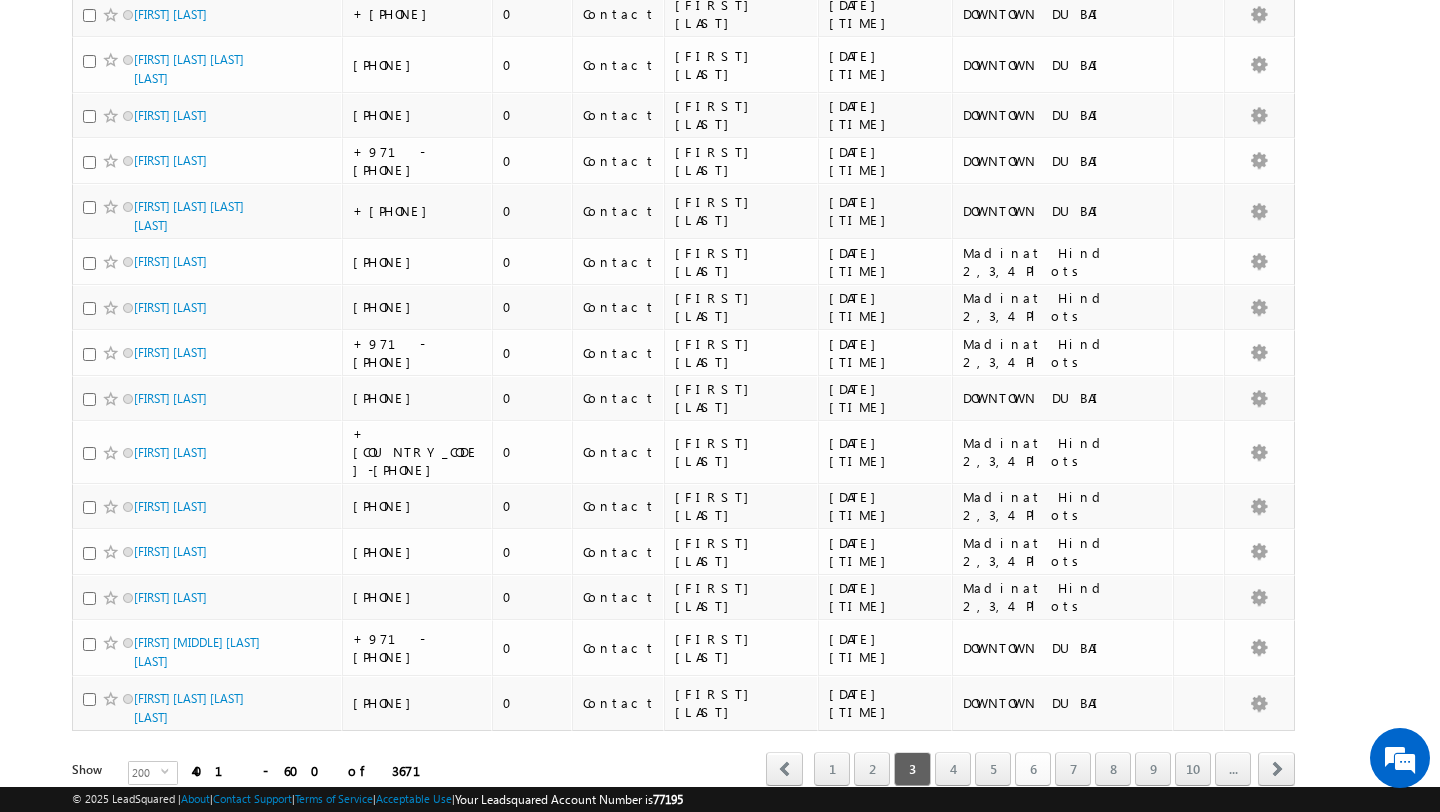 click on "6" at bounding box center [1033, 769] 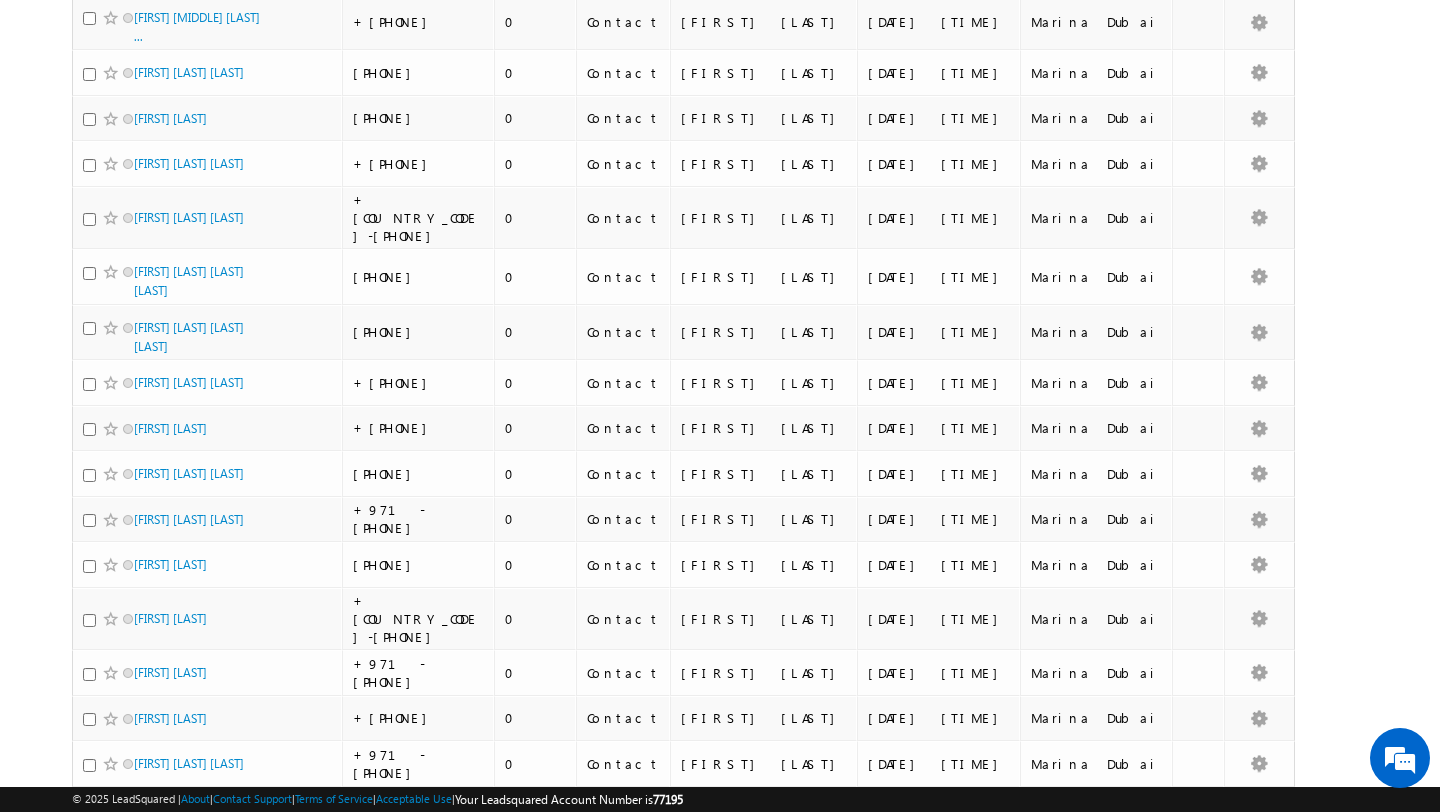 scroll, scrollTop: 0, scrollLeft: 0, axis: both 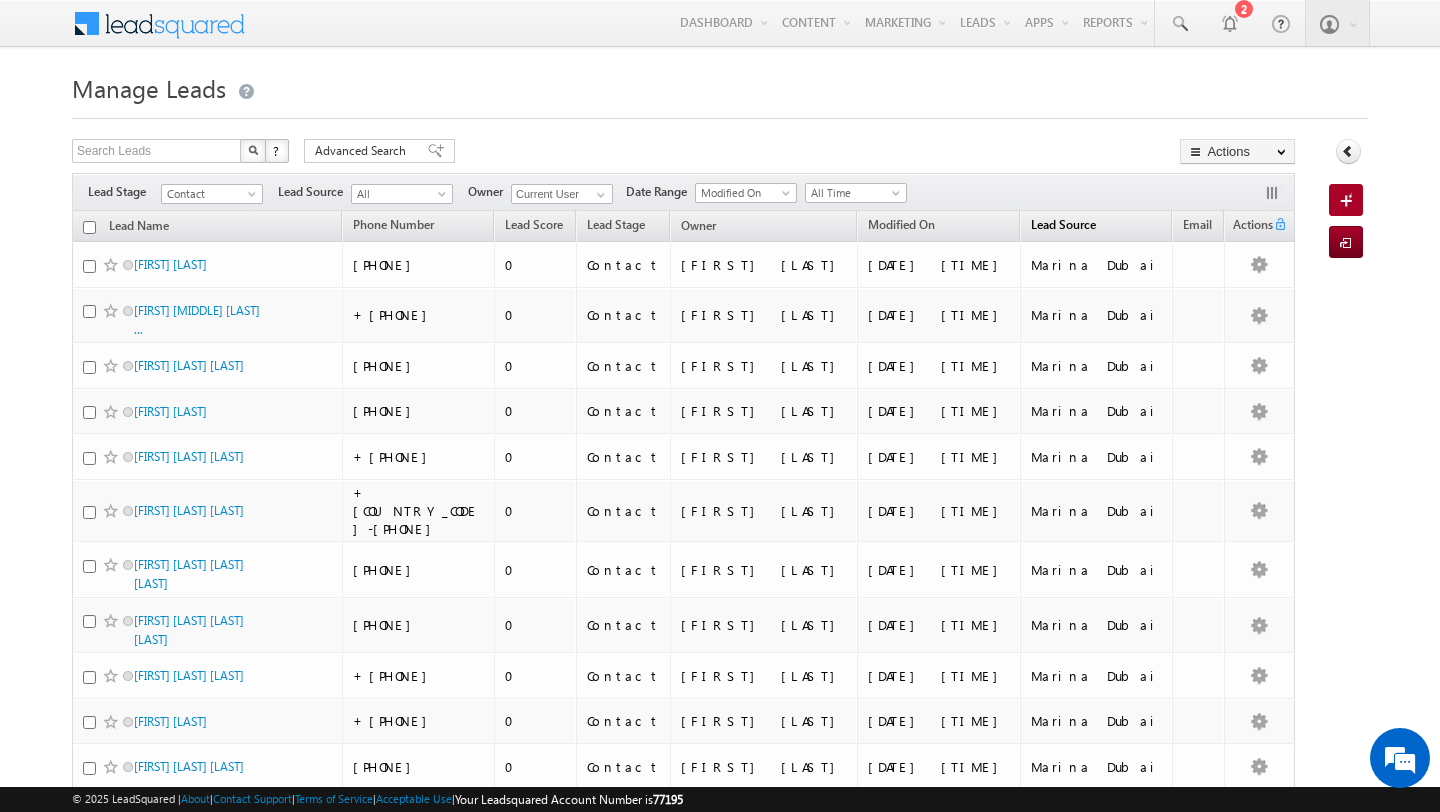 click on "Lead Source
(sorted descending)" at bounding box center [1063, 227] 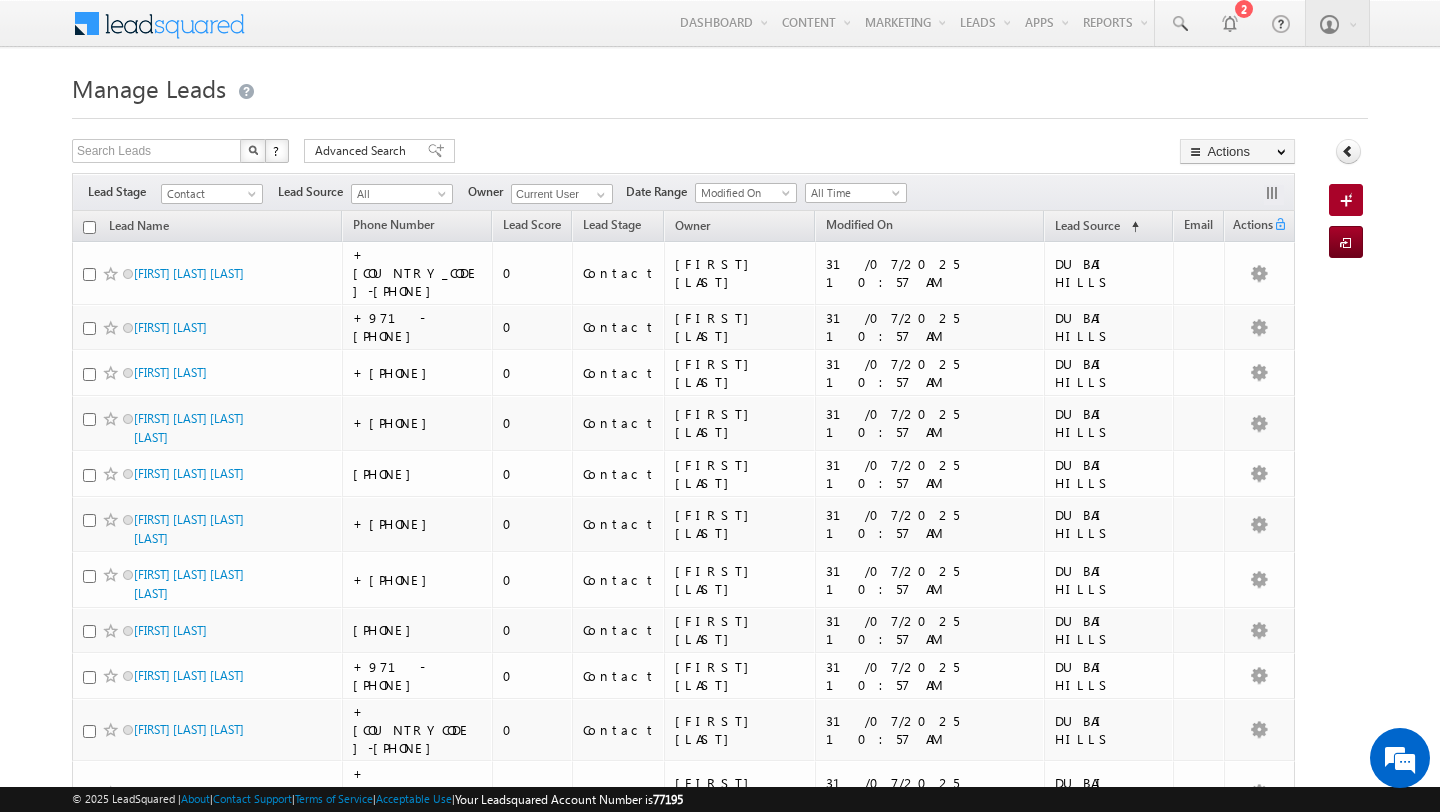 click at bounding box center [89, 227] 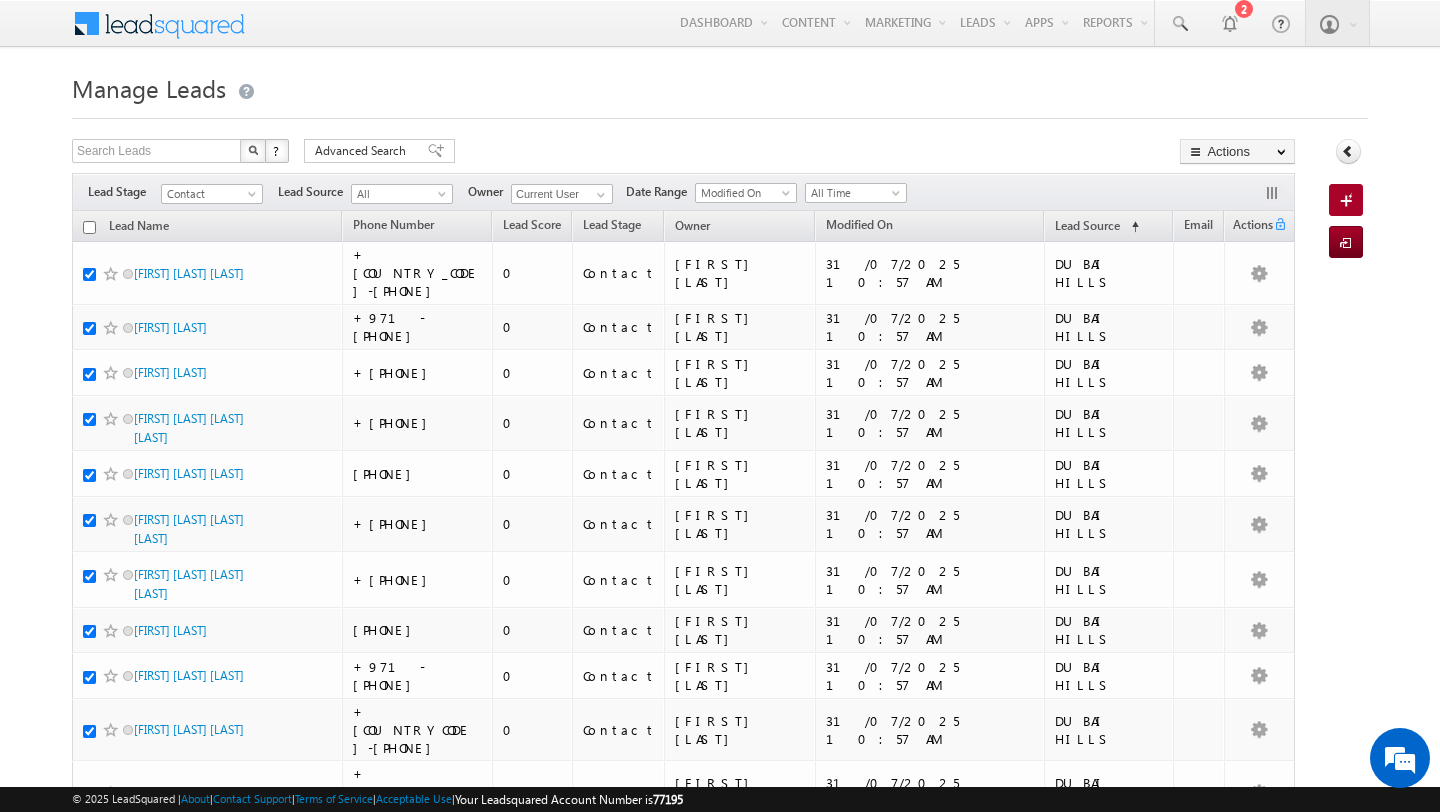checkbox on "true" 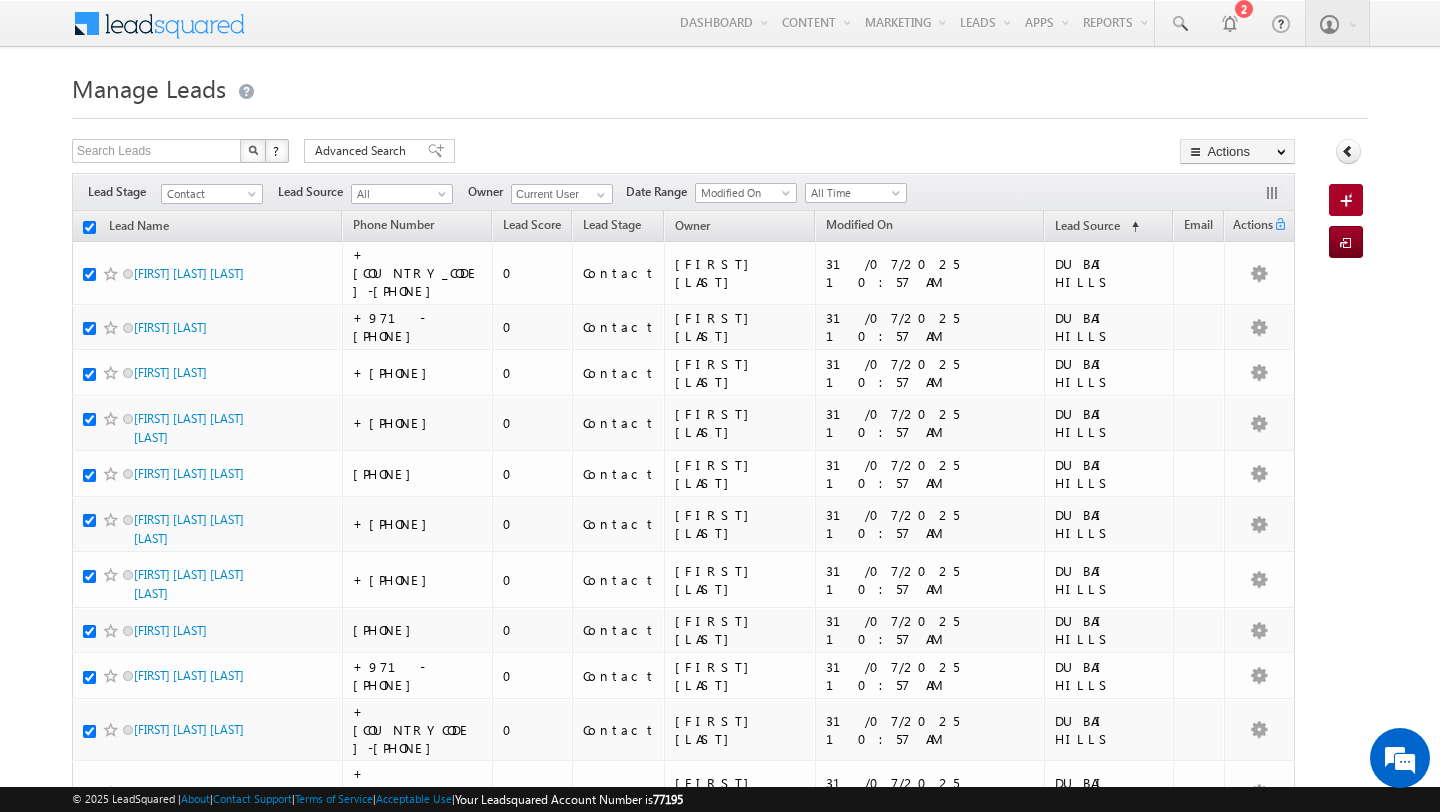 checkbox on "true" 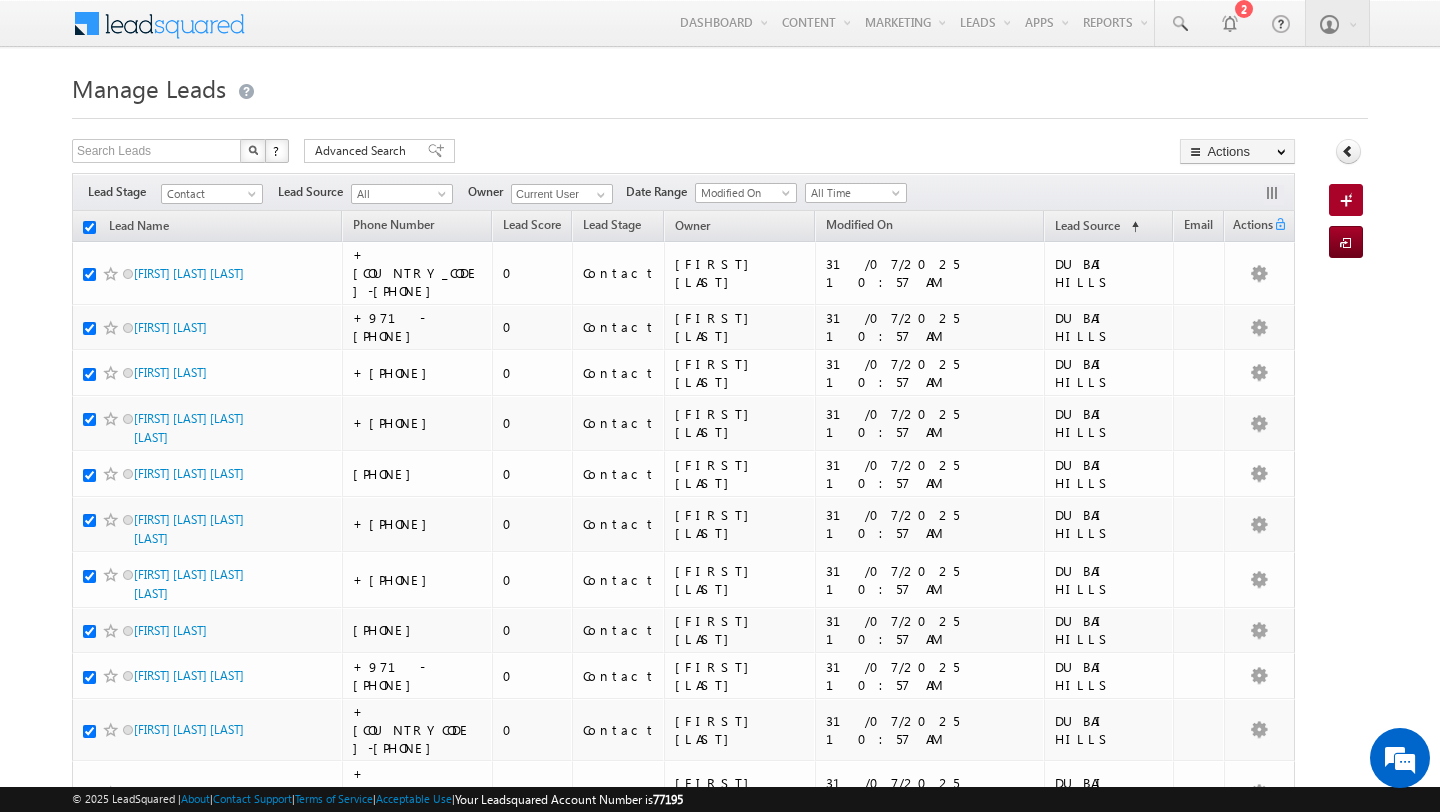 checkbox on "true" 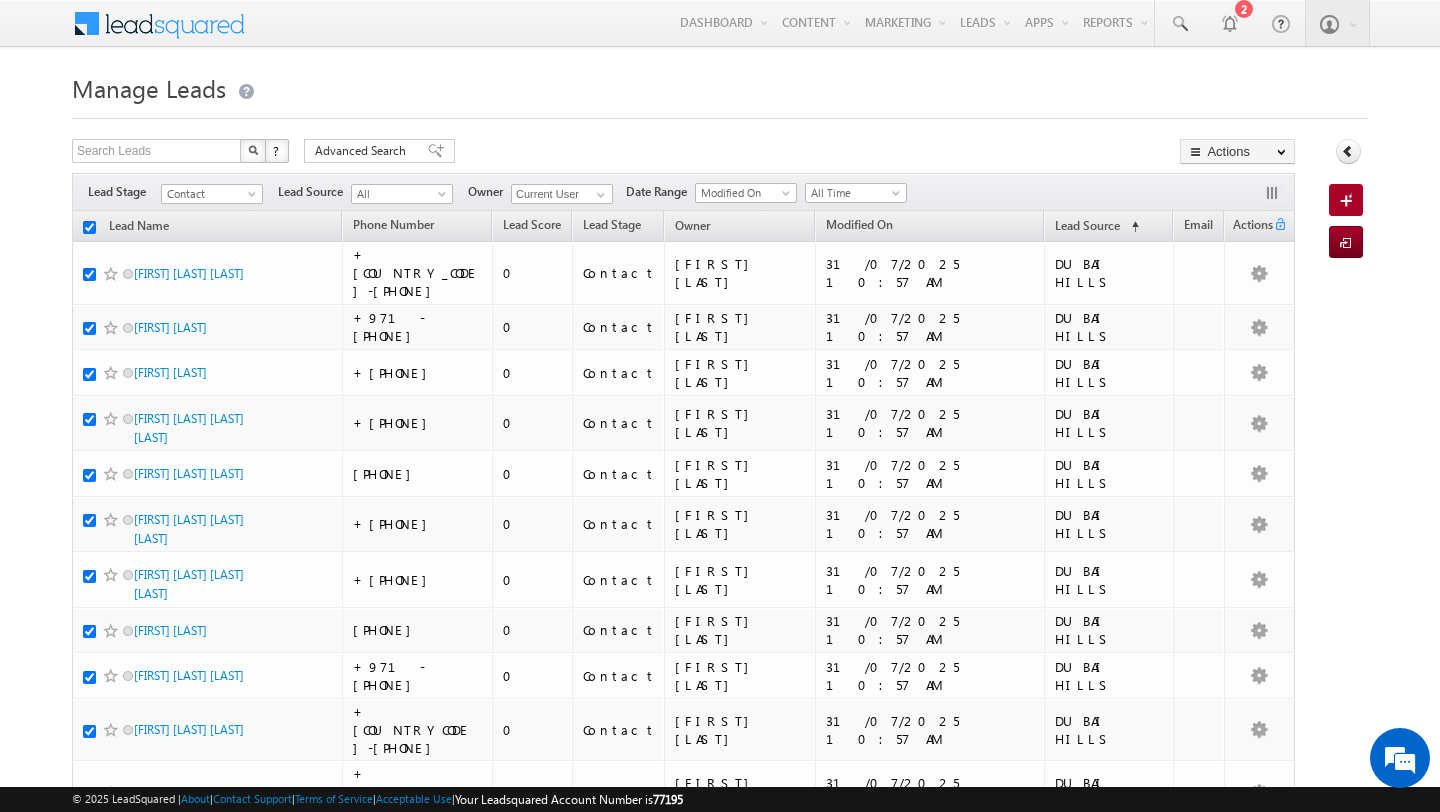 checkbox on "true" 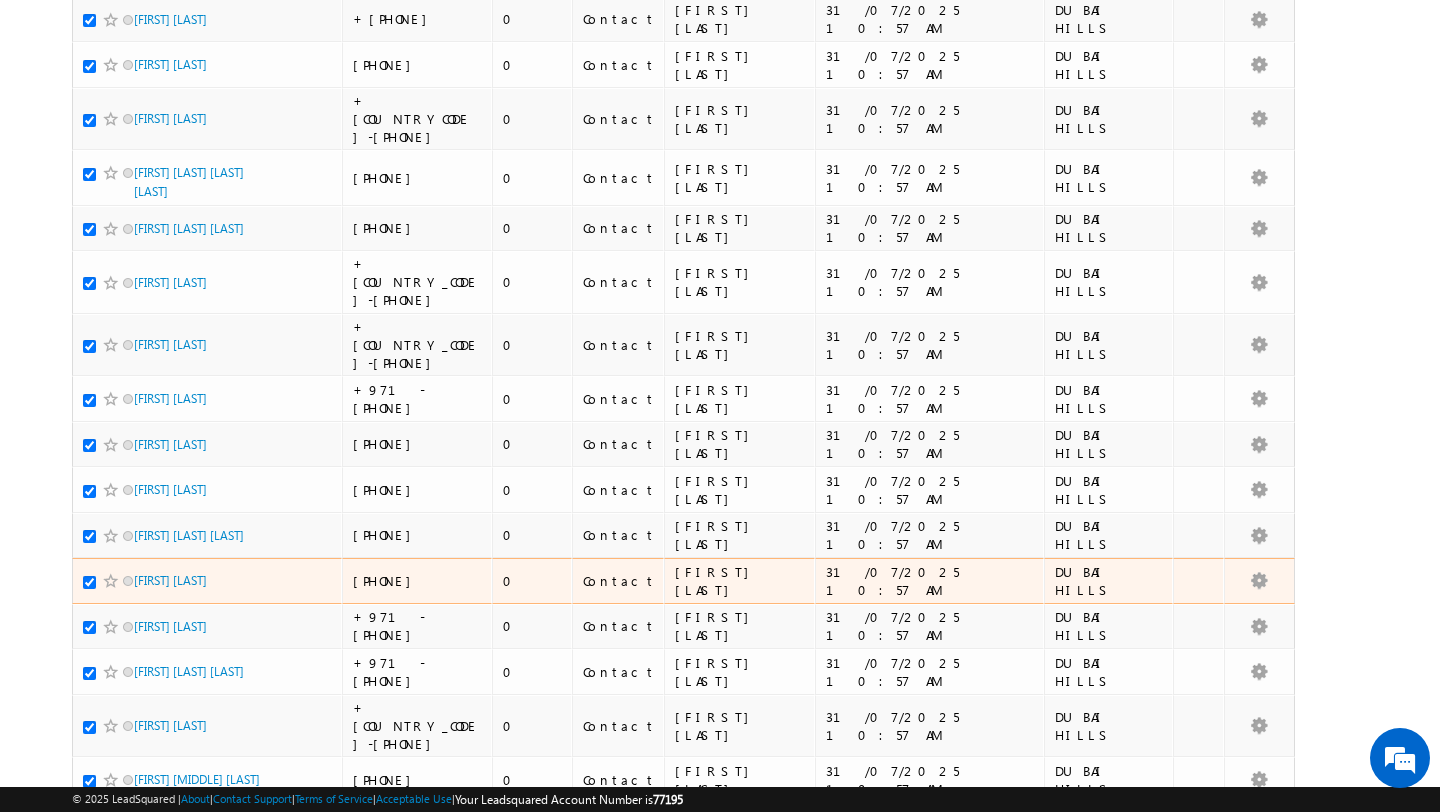 scroll, scrollTop: 0, scrollLeft: 0, axis: both 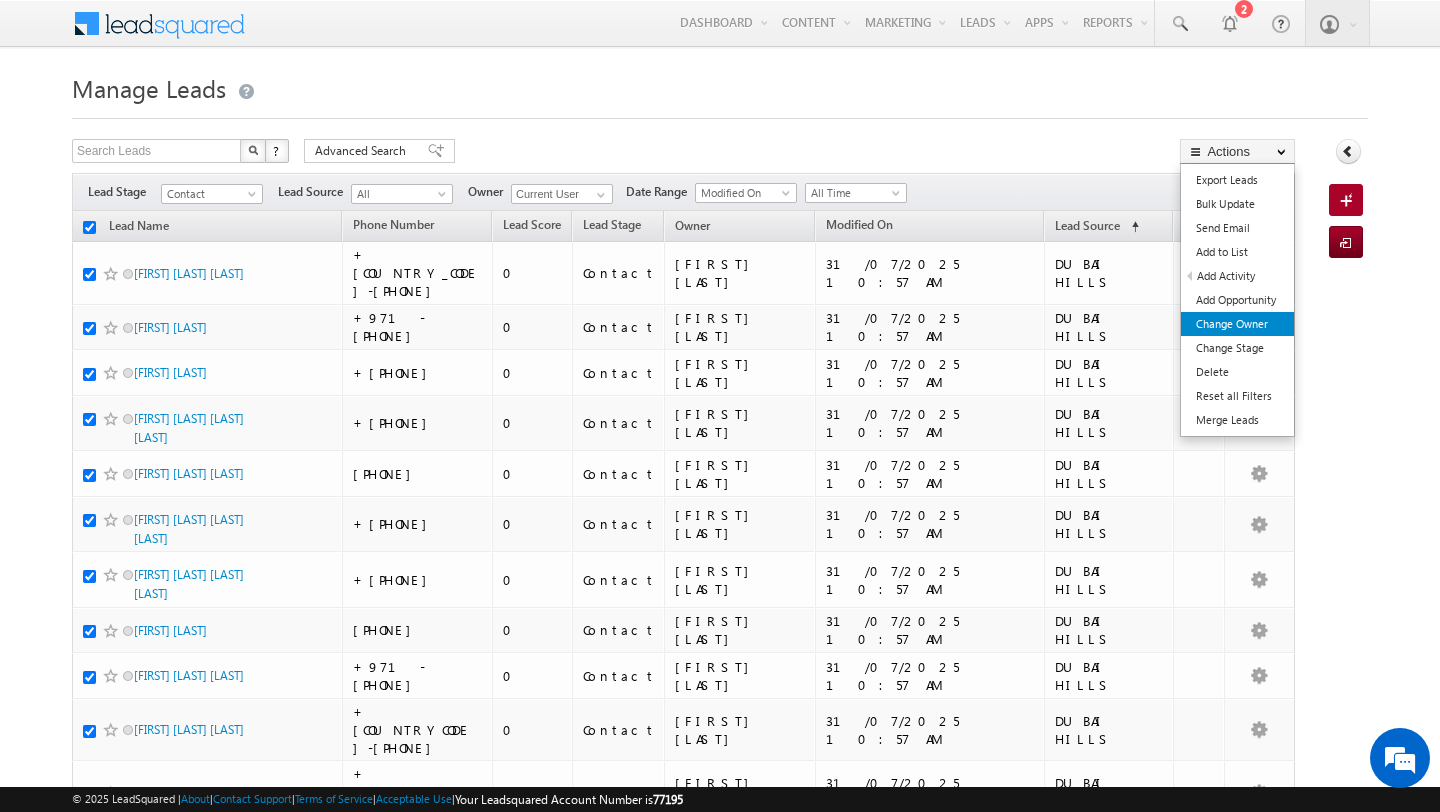 click on "Change Owner" at bounding box center (1237, 324) 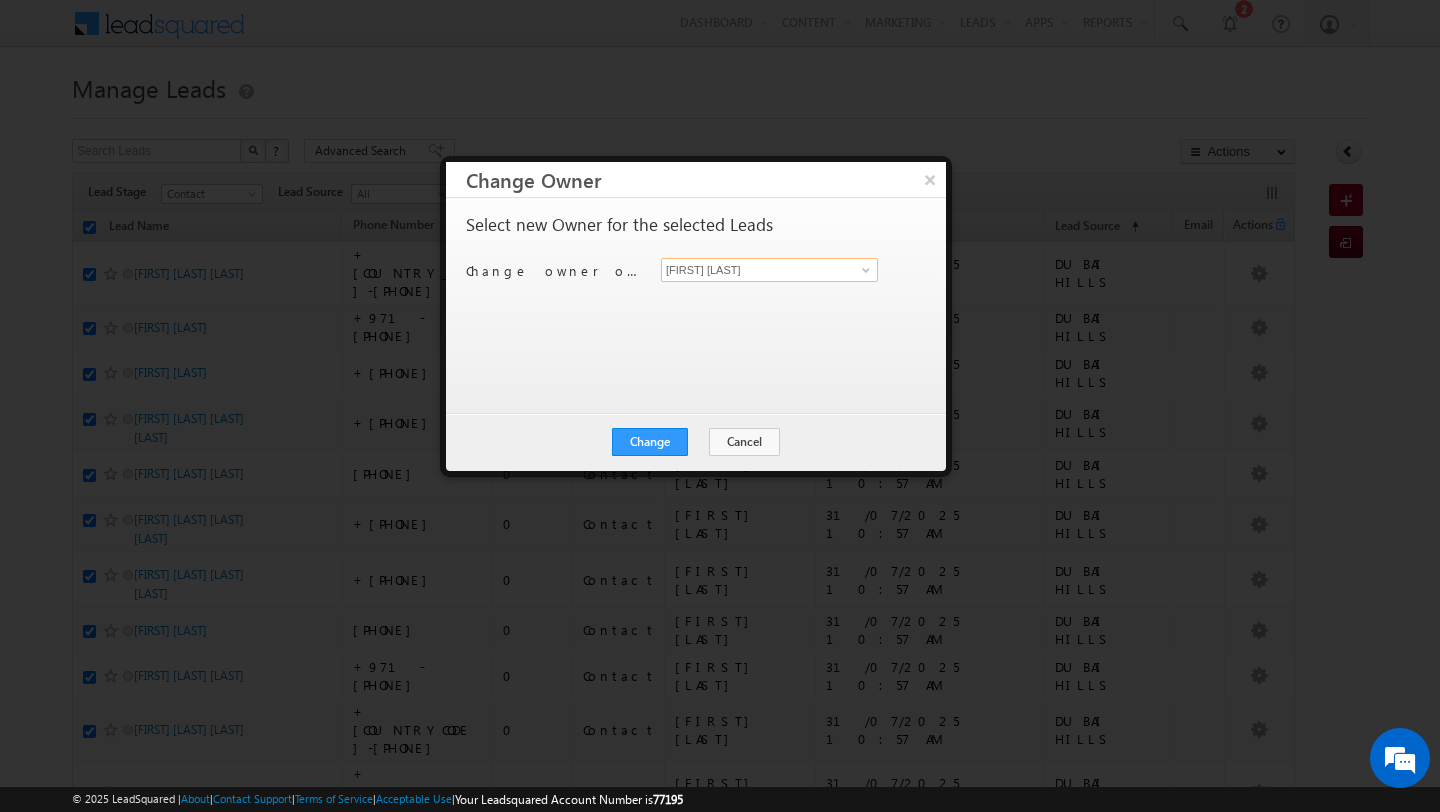 click on "[FIRST] [LAST]" at bounding box center [769, 270] 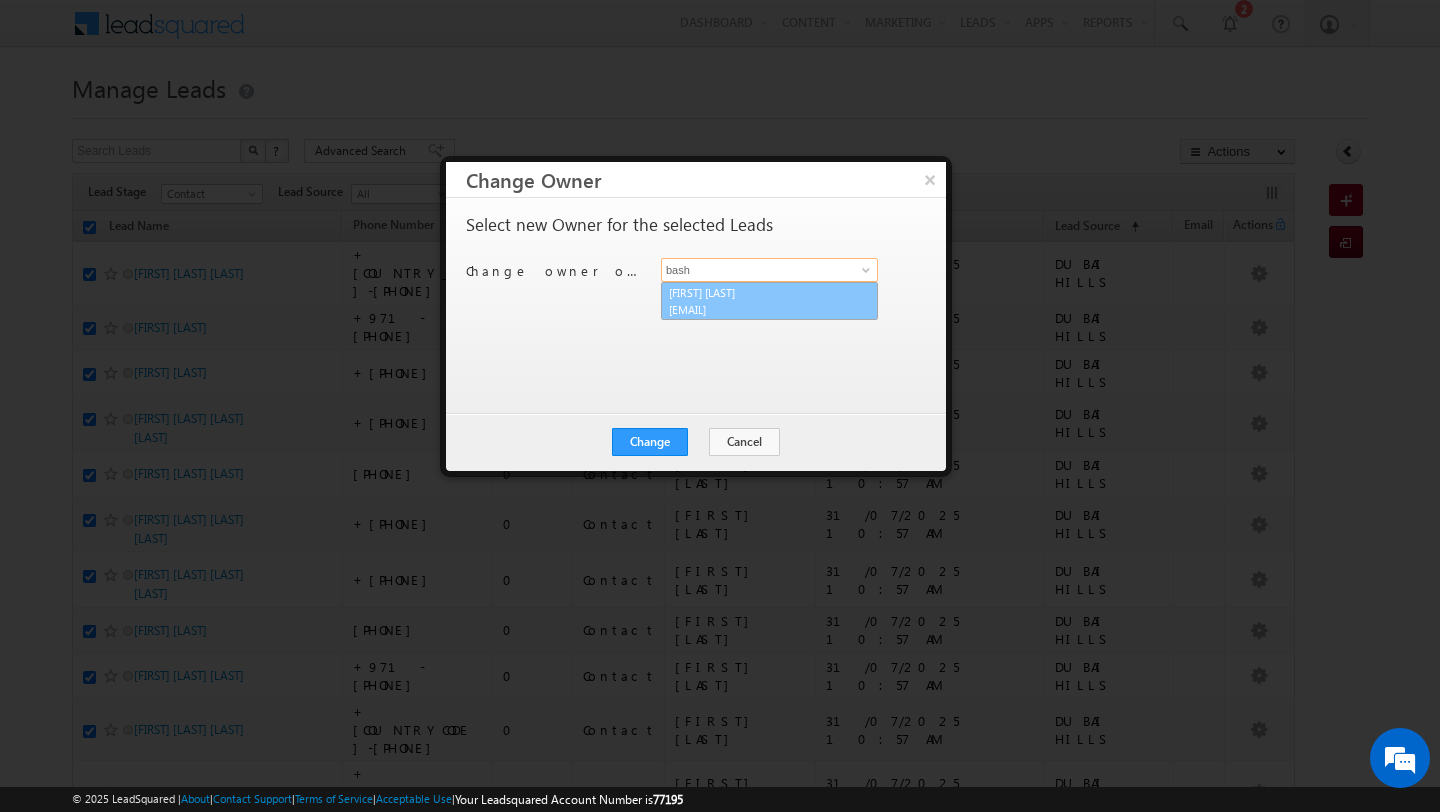 click on "[EMAIL]" at bounding box center [759, 309] 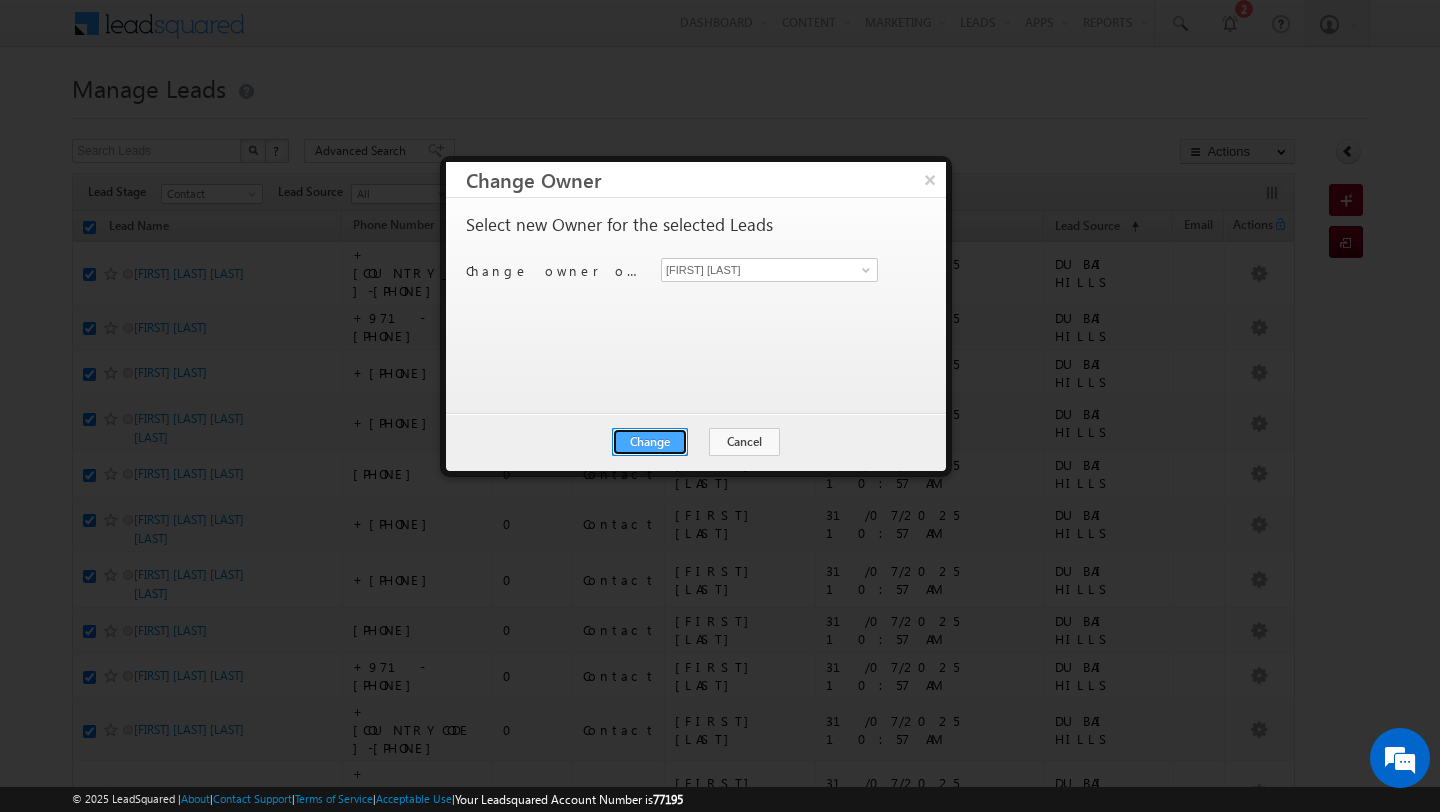 click on "Change" at bounding box center [650, 442] 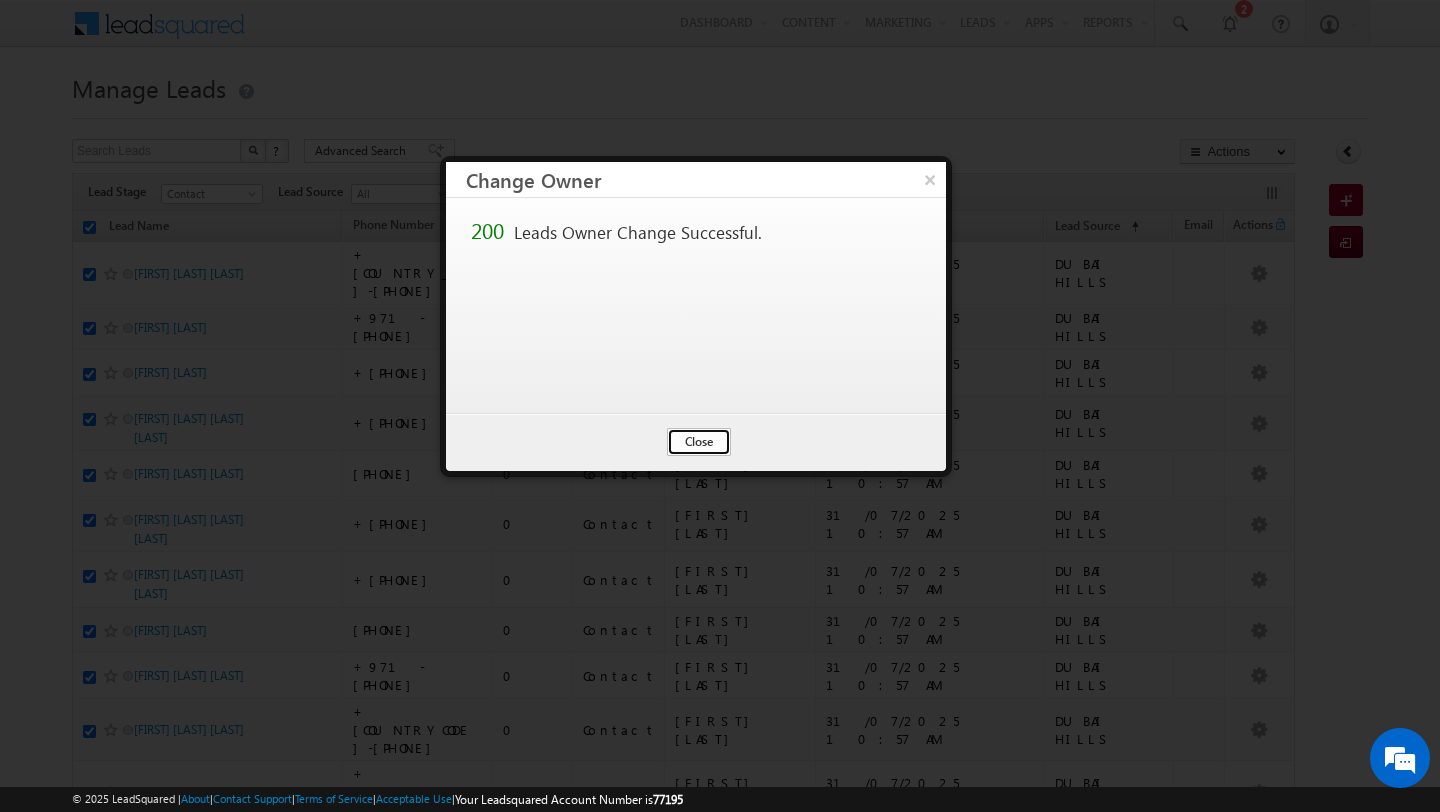 click on "Close" at bounding box center (699, 442) 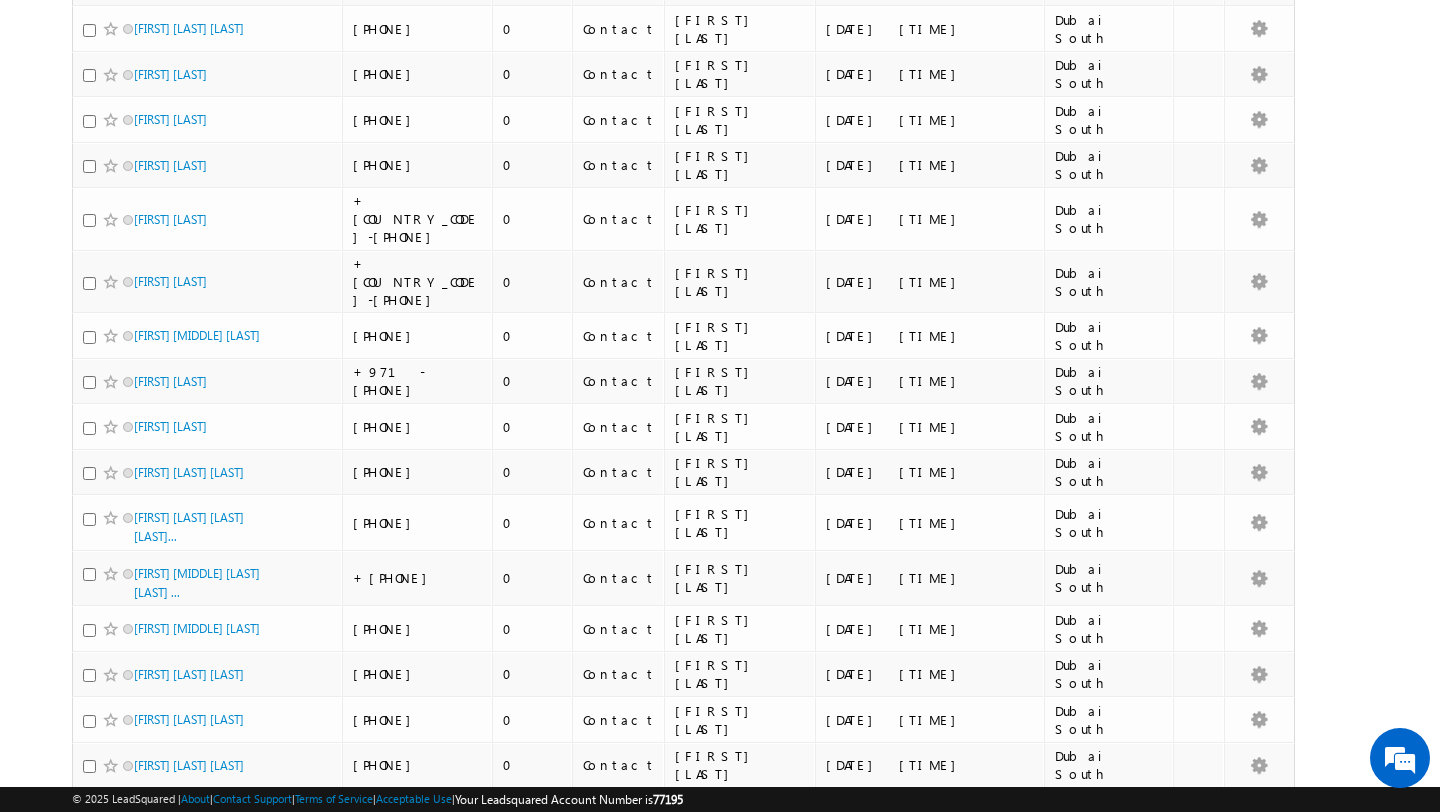 scroll, scrollTop: 10094, scrollLeft: 0, axis: vertical 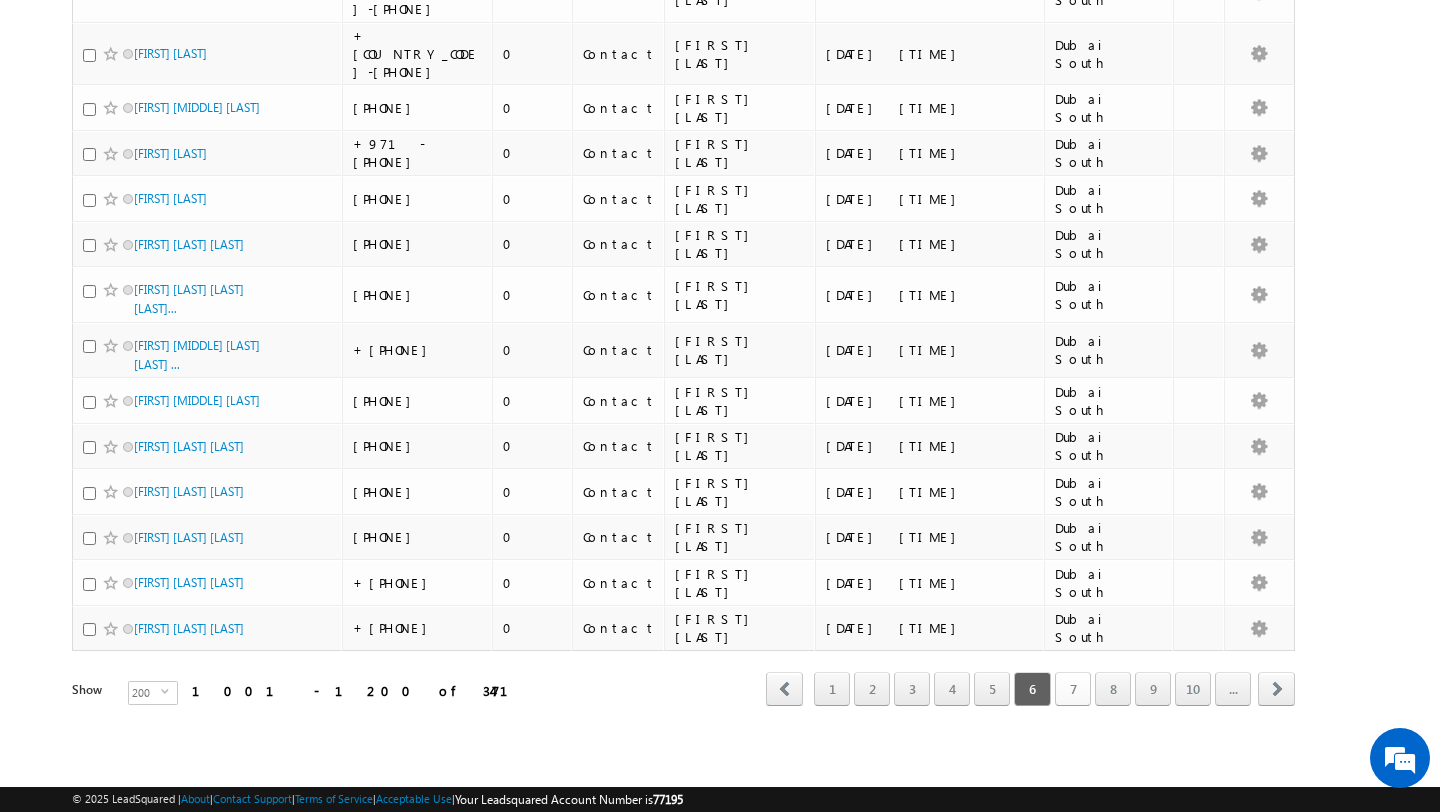 click on "7" at bounding box center [1073, 689] 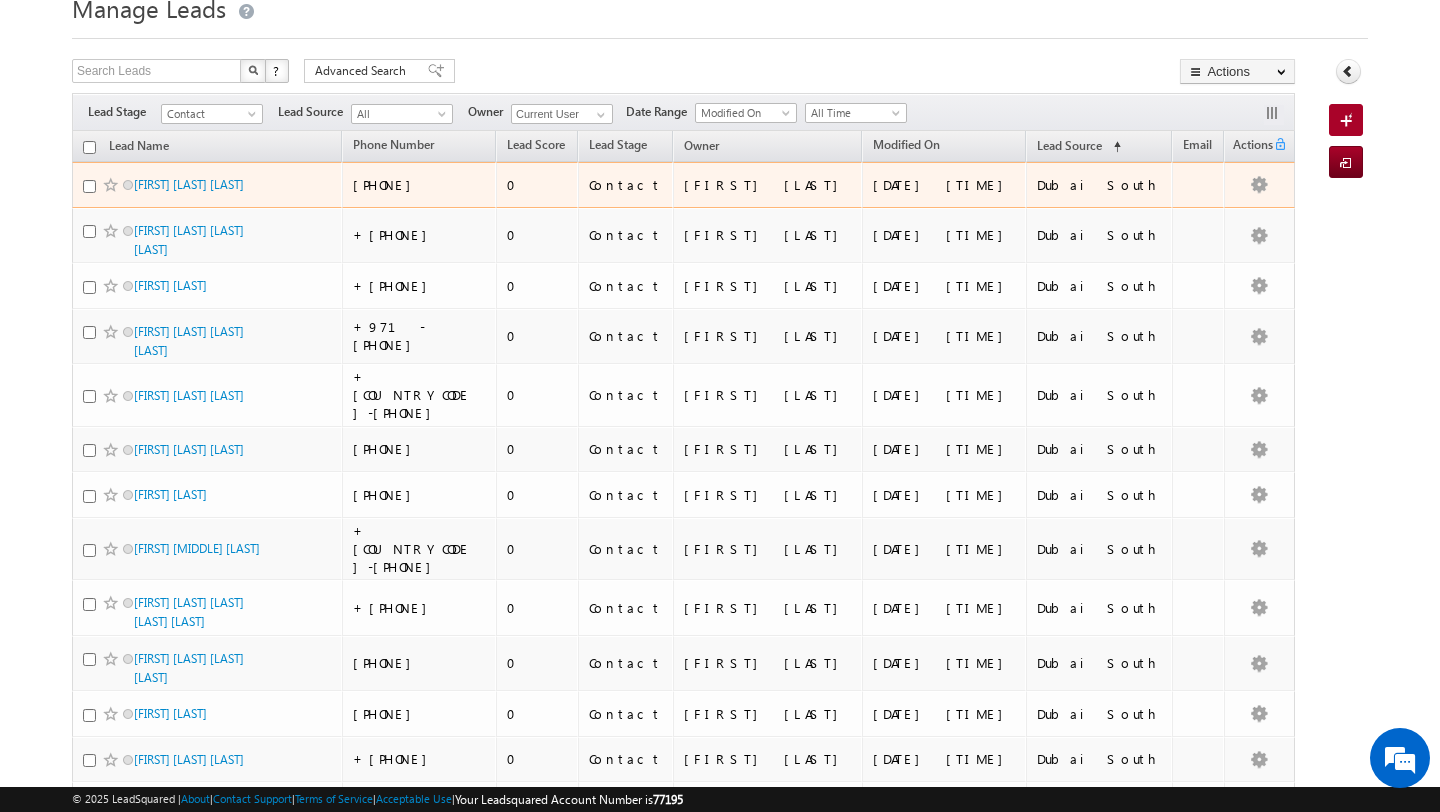 scroll, scrollTop: 0, scrollLeft: 0, axis: both 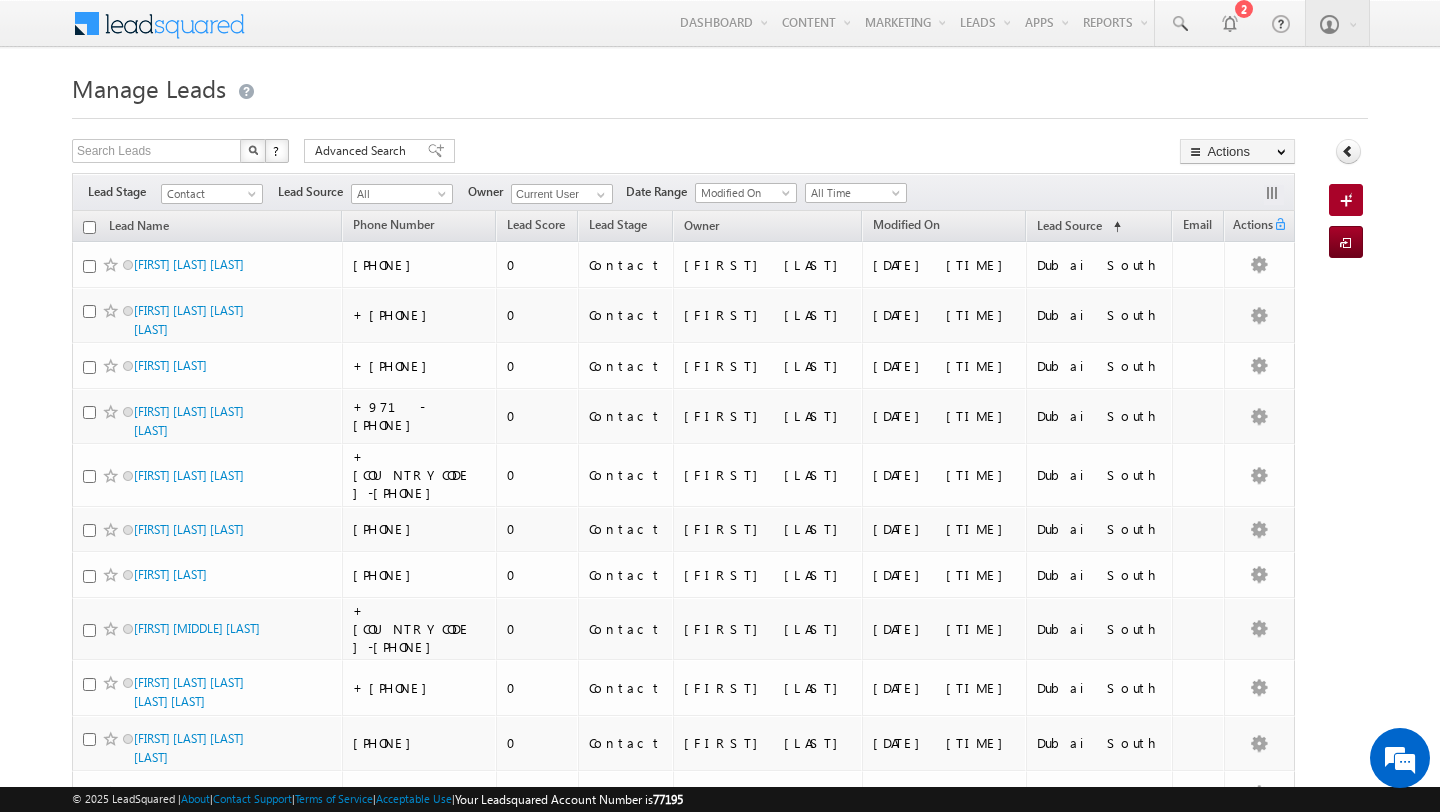 click at bounding box center (89, 227) 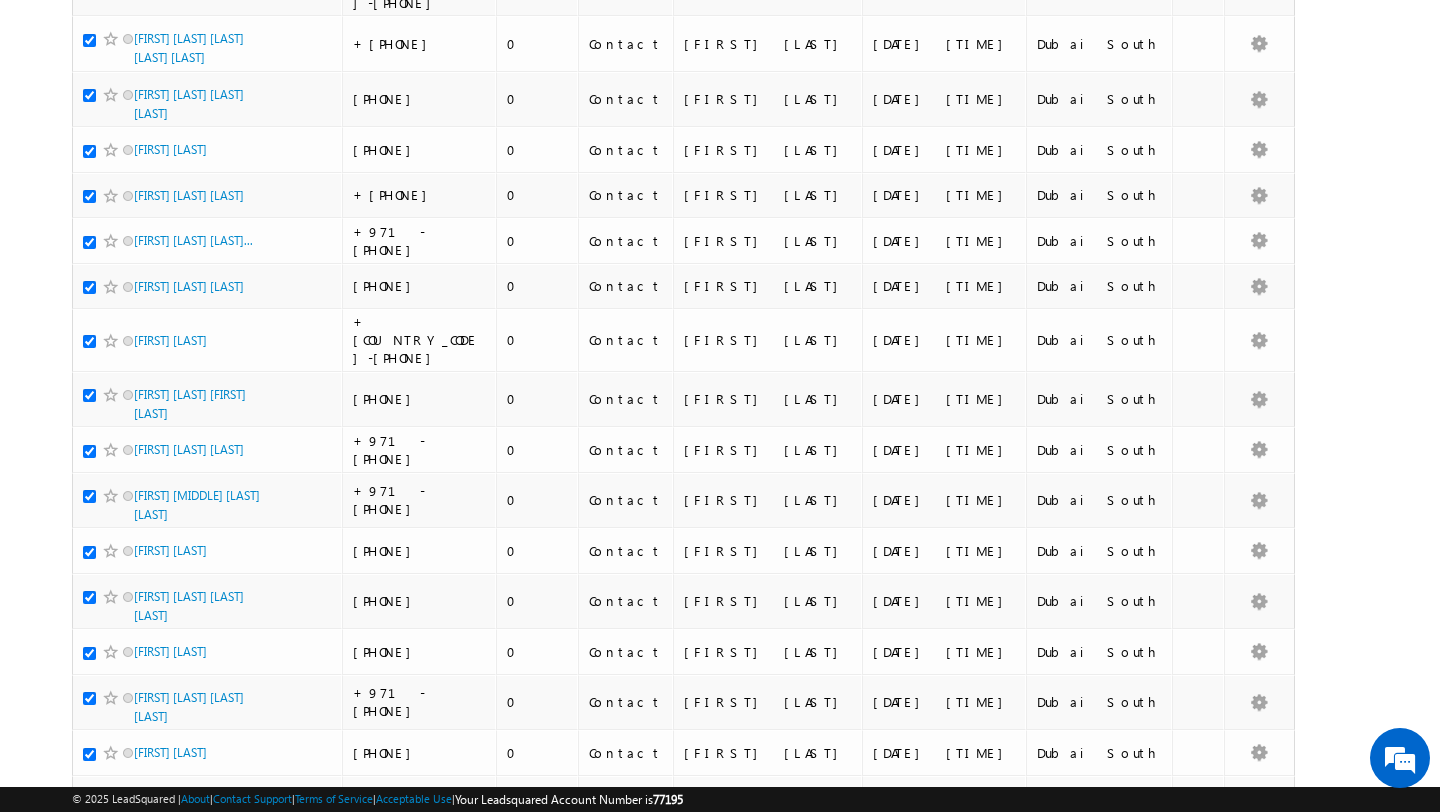 scroll, scrollTop: 0, scrollLeft: 0, axis: both 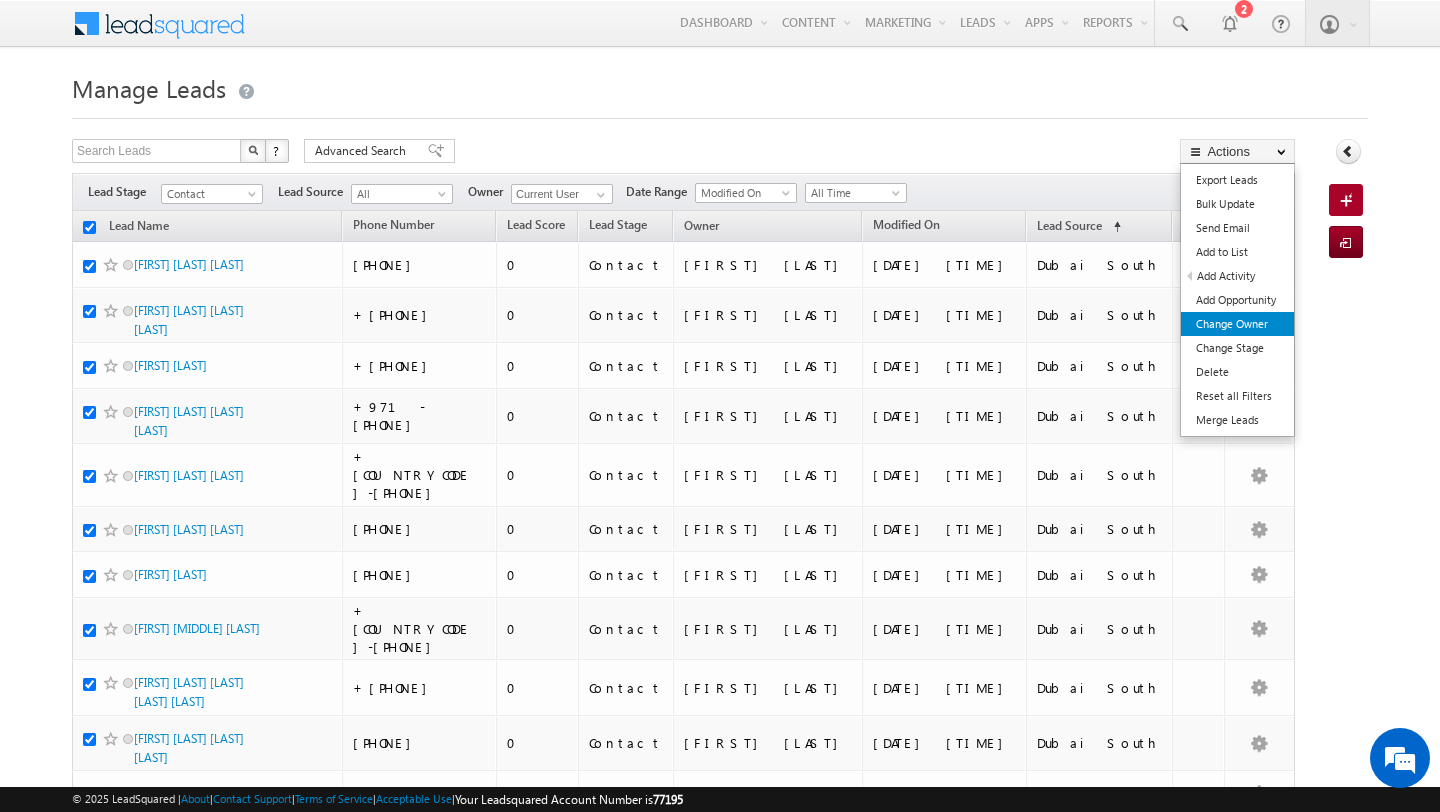 click on "Change Owner" at bounding box center (1237, 324) 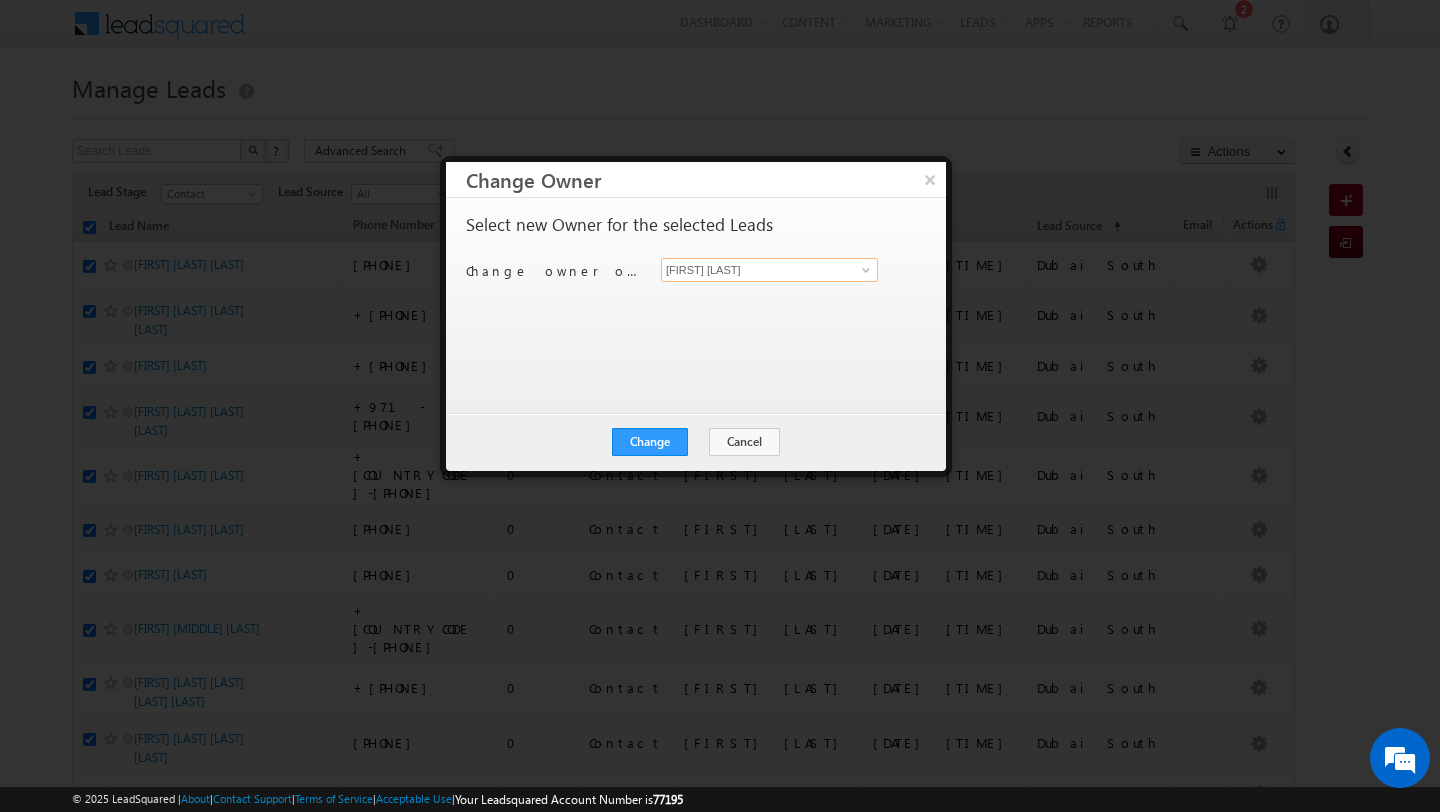 click on "[FIRST] [LAST]" at bounding box center (769, 270) 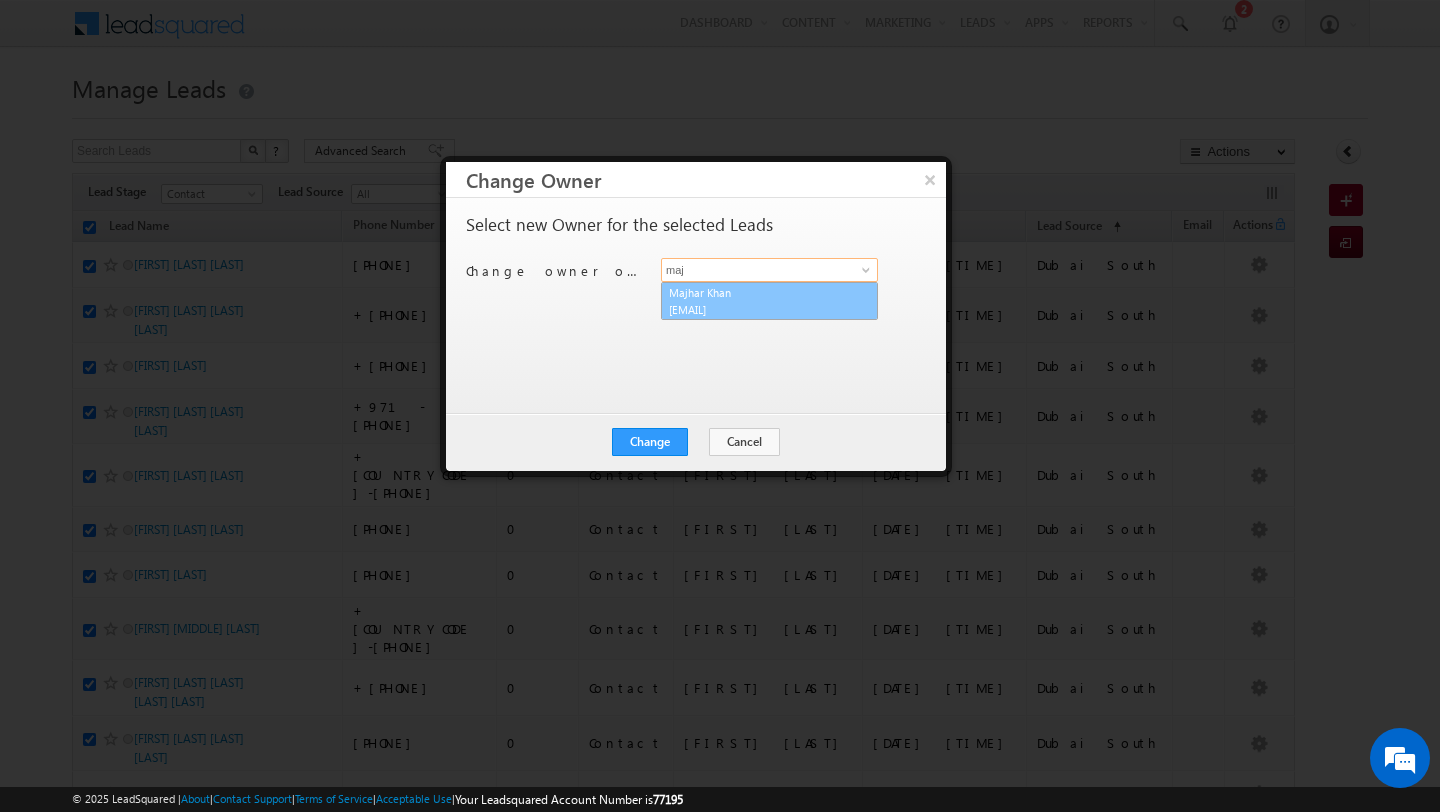 click on "[FIRST] [LAST] [EMAIL]" at bounding box center (769, 301) 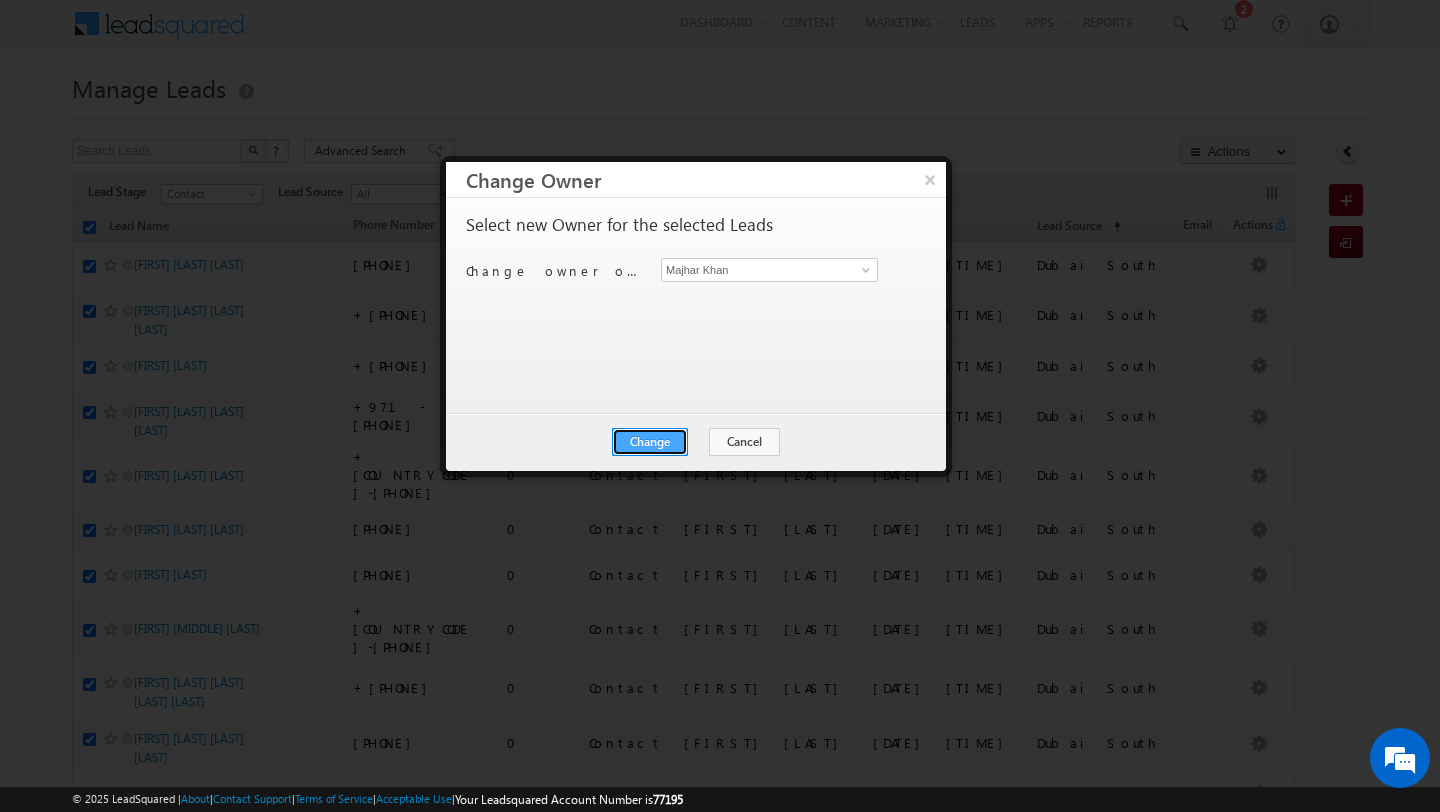 click on "Change" at bounding box center [650, 442] 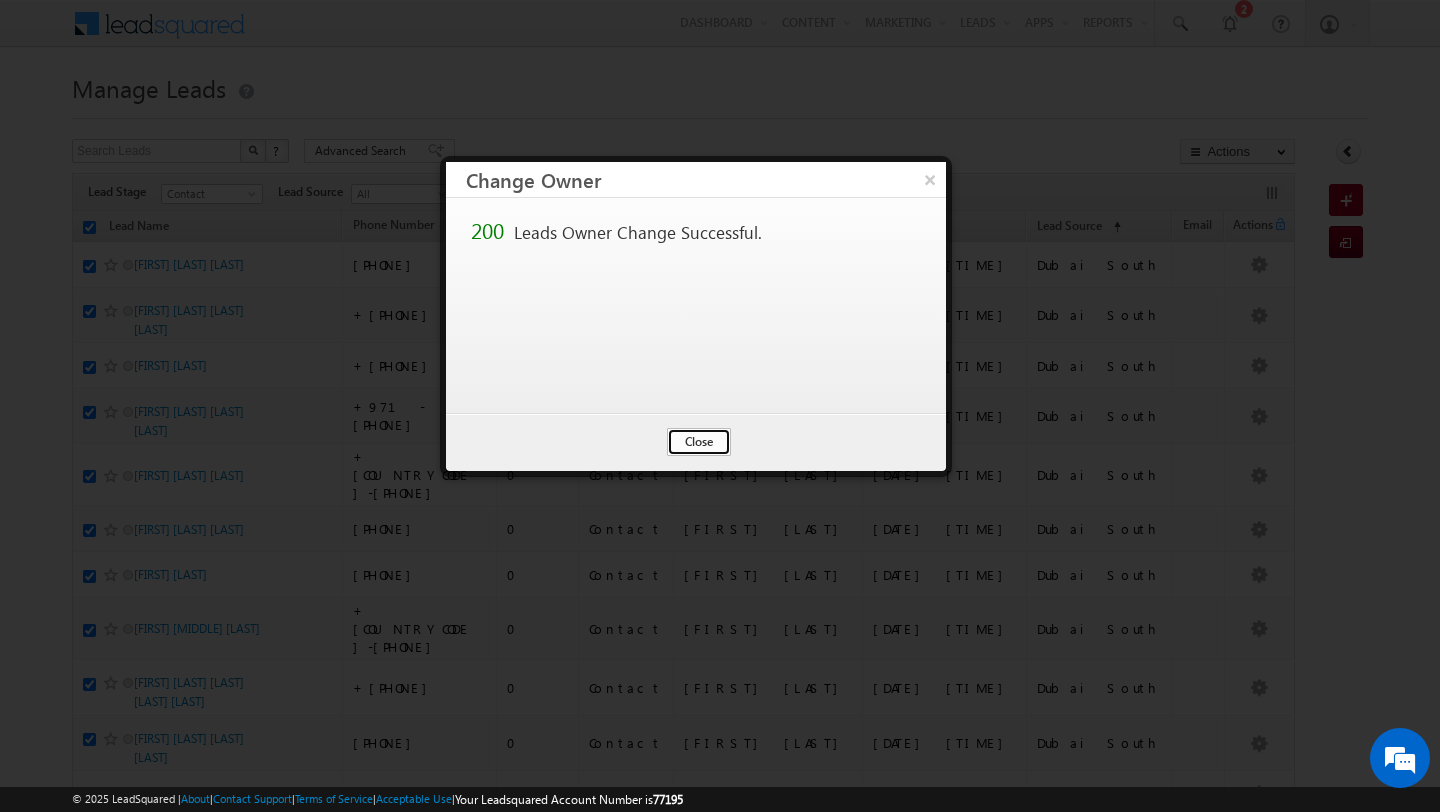 click on "Close" at bounding box center [699, 442] 